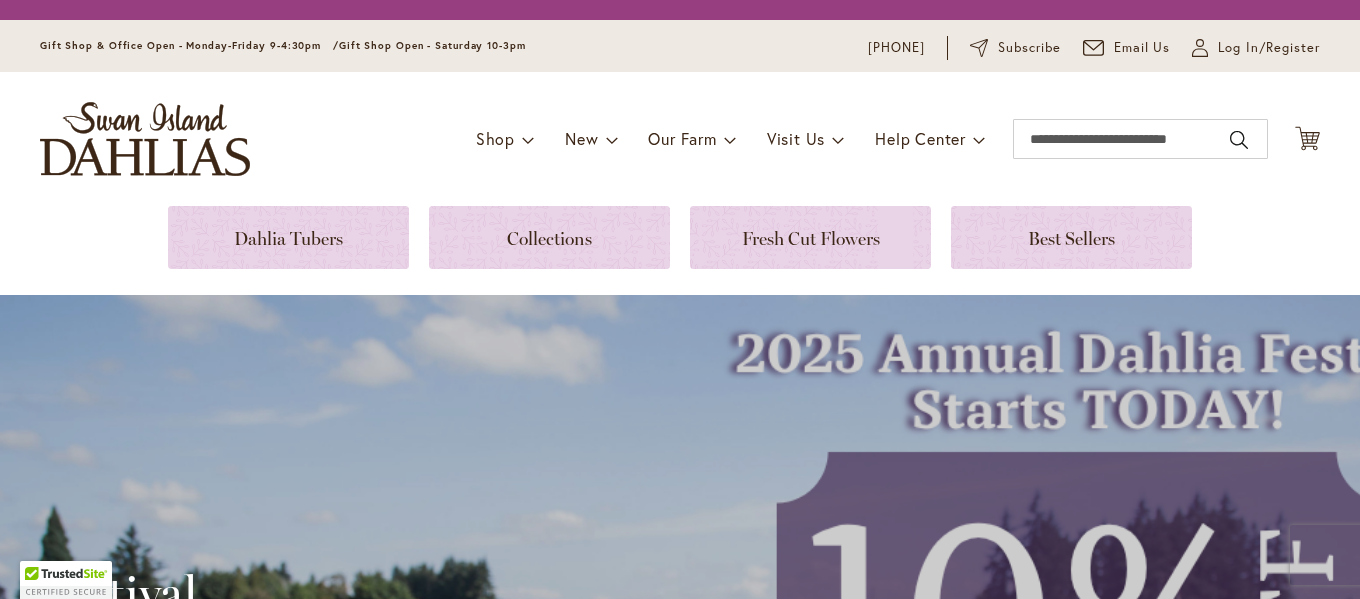 scroll, scrollTop: 0, scrollLeft: 0, axis: both 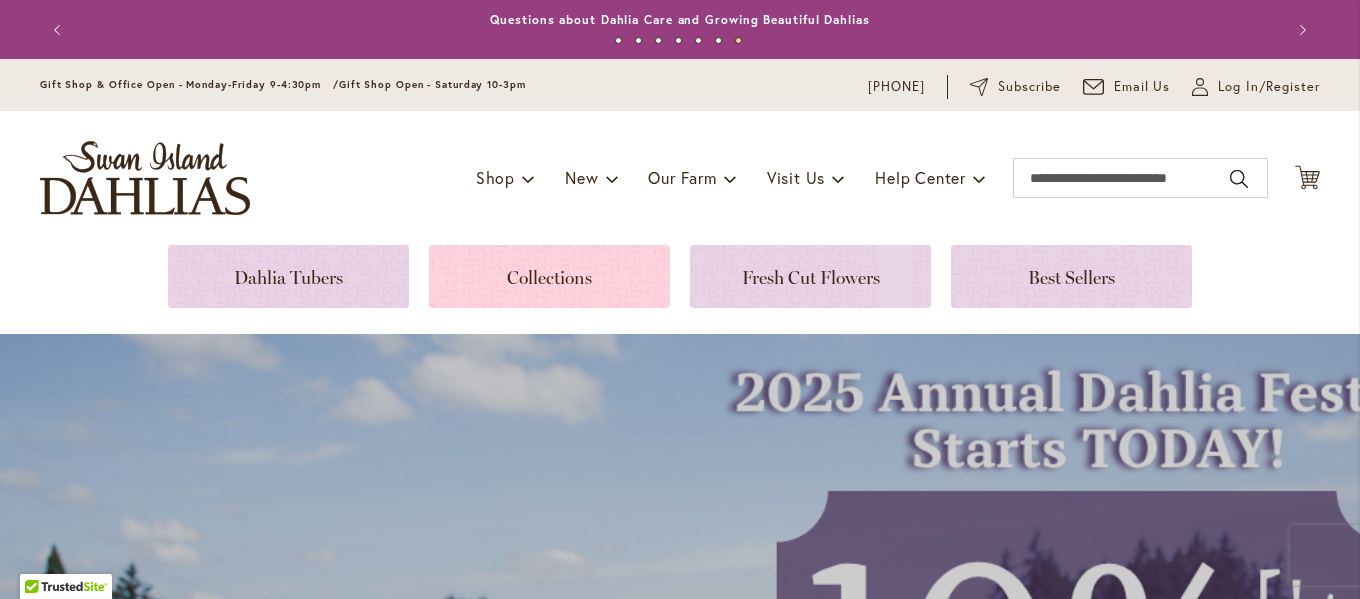 click at bounding box center (549, 276) 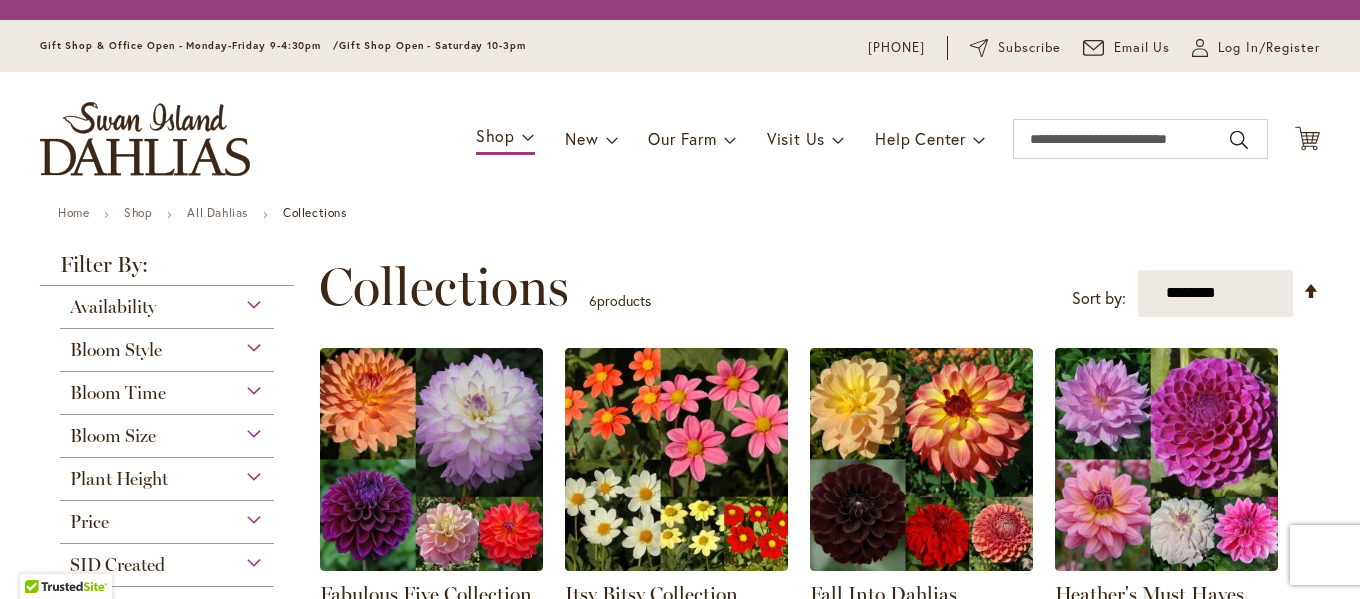 scroll, scrollTop: 0, scrollLeft: 0, axis: both 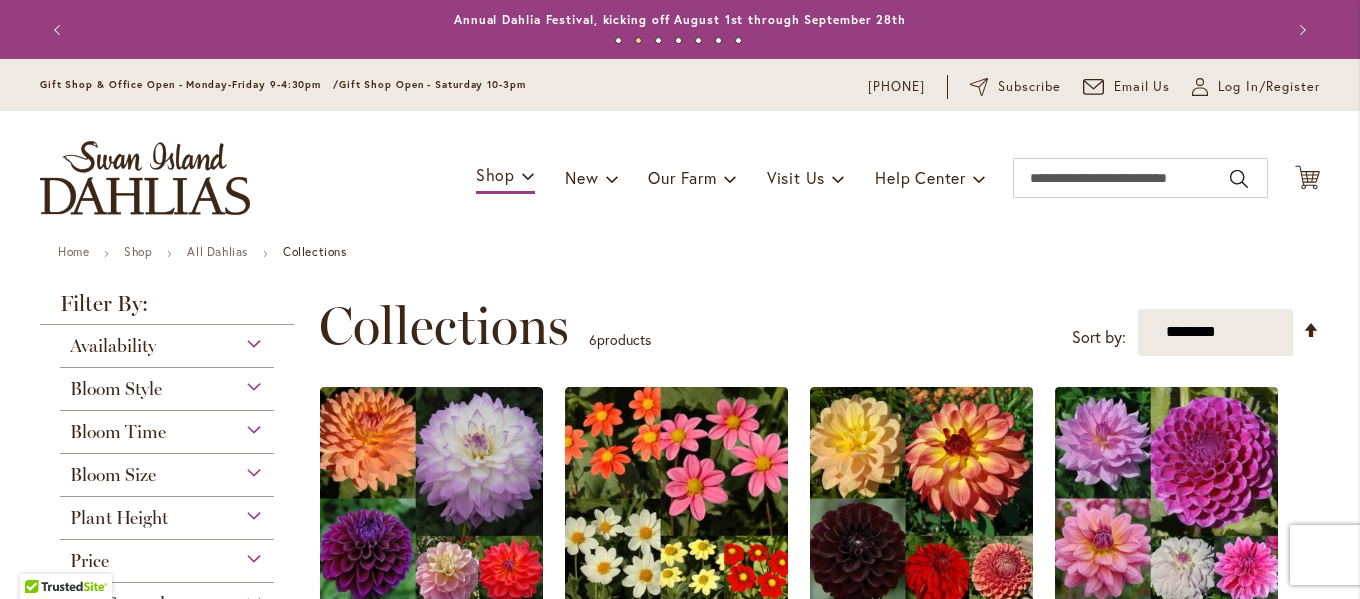 drag, startPoint x: 861, startPoint y: 286, endPoint x: 772, endPoint y: 287, distance: 89.005615 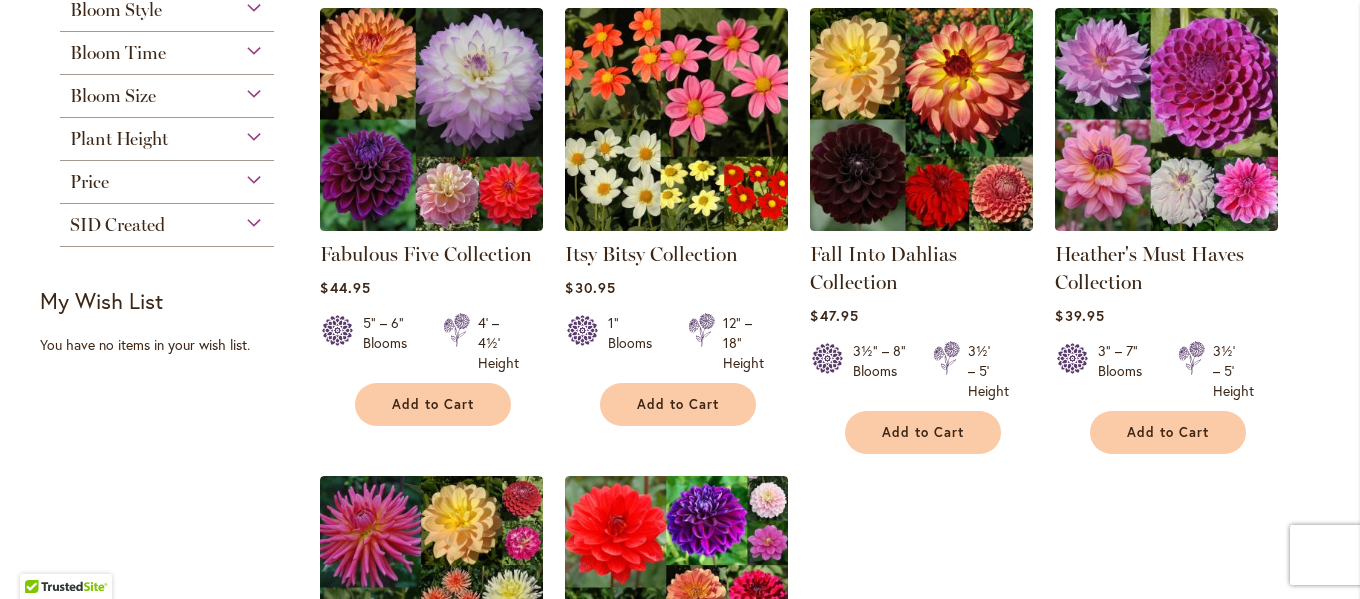 scroll, scrollTop: 400, scrollLeft: 0, axis: vertical 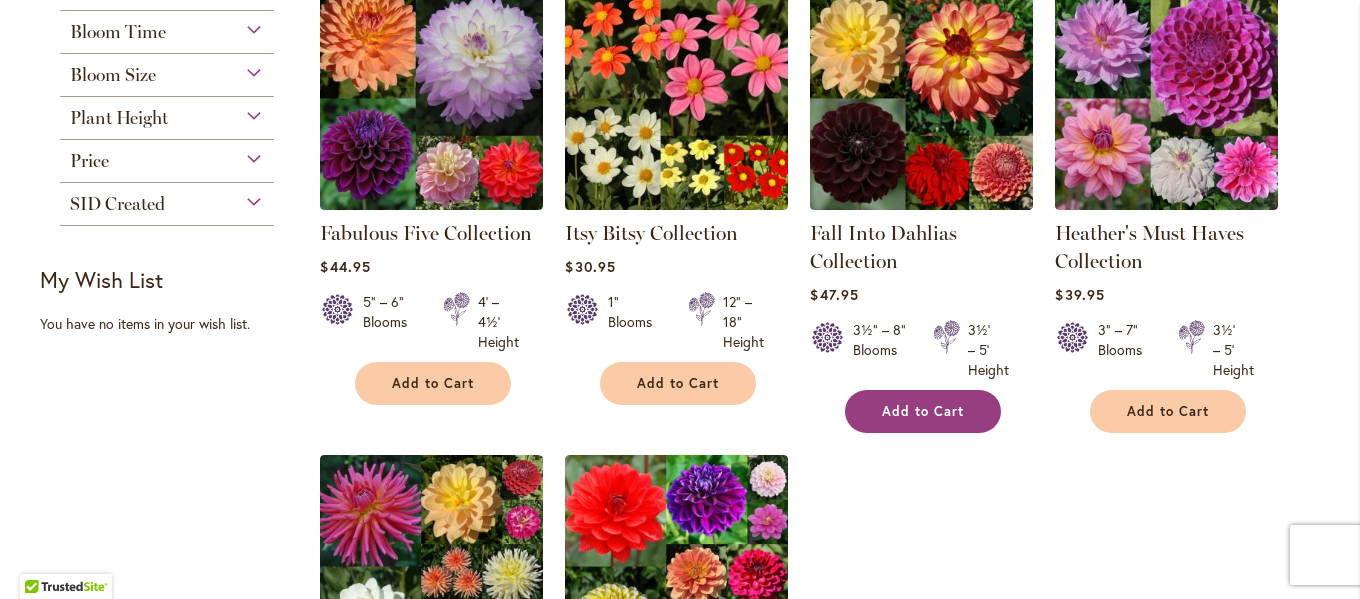 click on "Add to Cart" at bounding box center (923, 411) 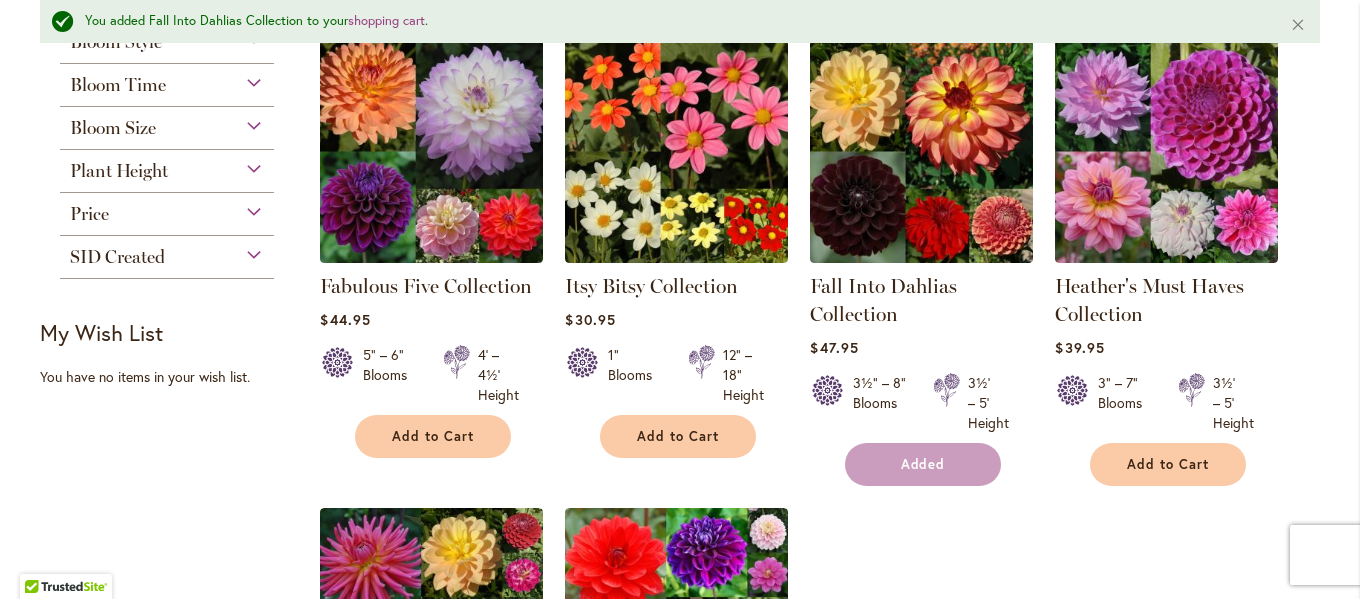scroll, scrollTop: 453, scrollLeft: 0, axis: vertical 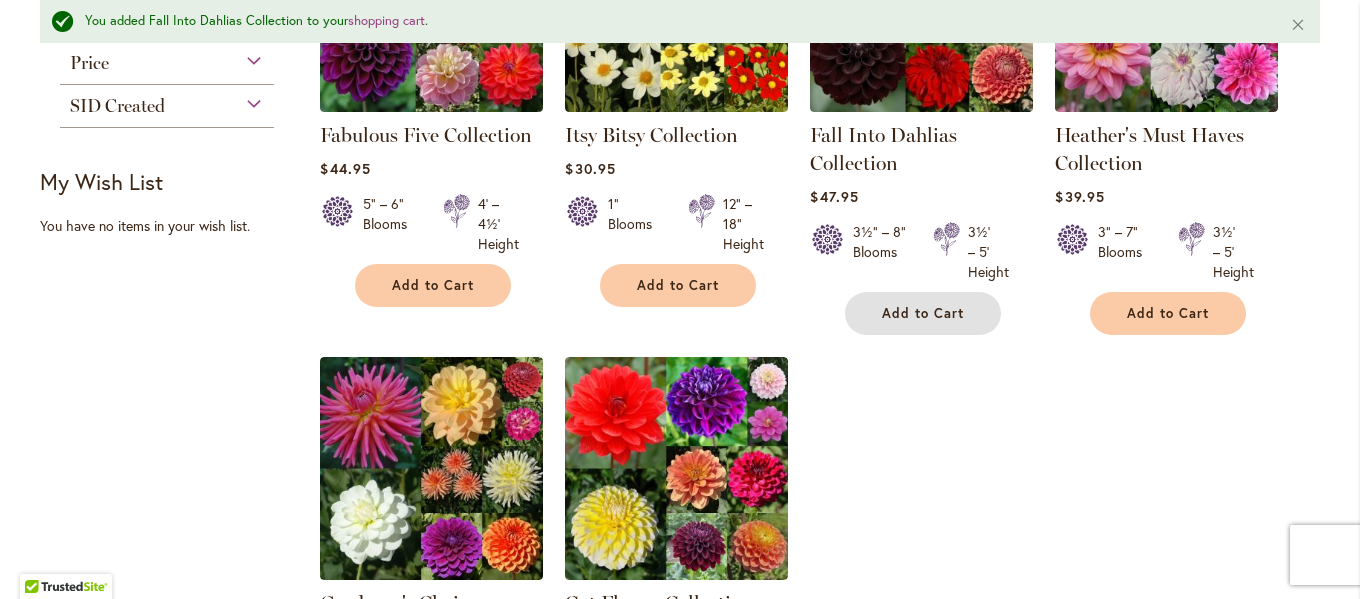 click on "Add to Cart" at bounding box center [923, 313] 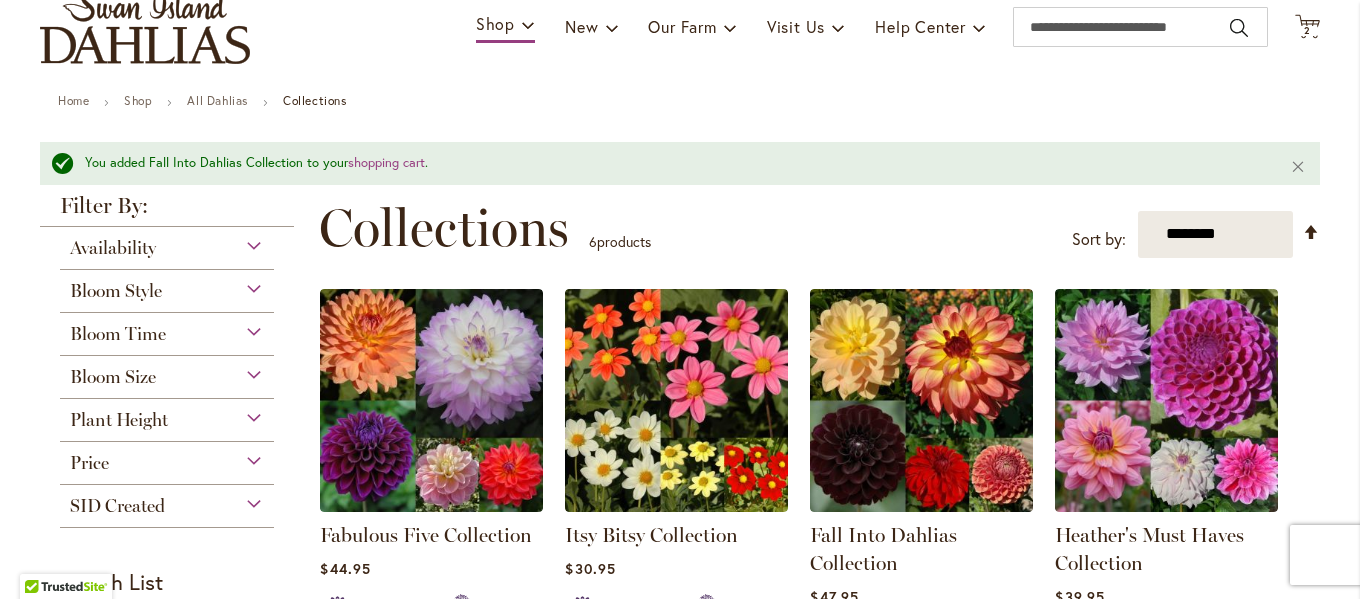 scroll, scrollTop: 0, scrollLeft: 0, axis: both 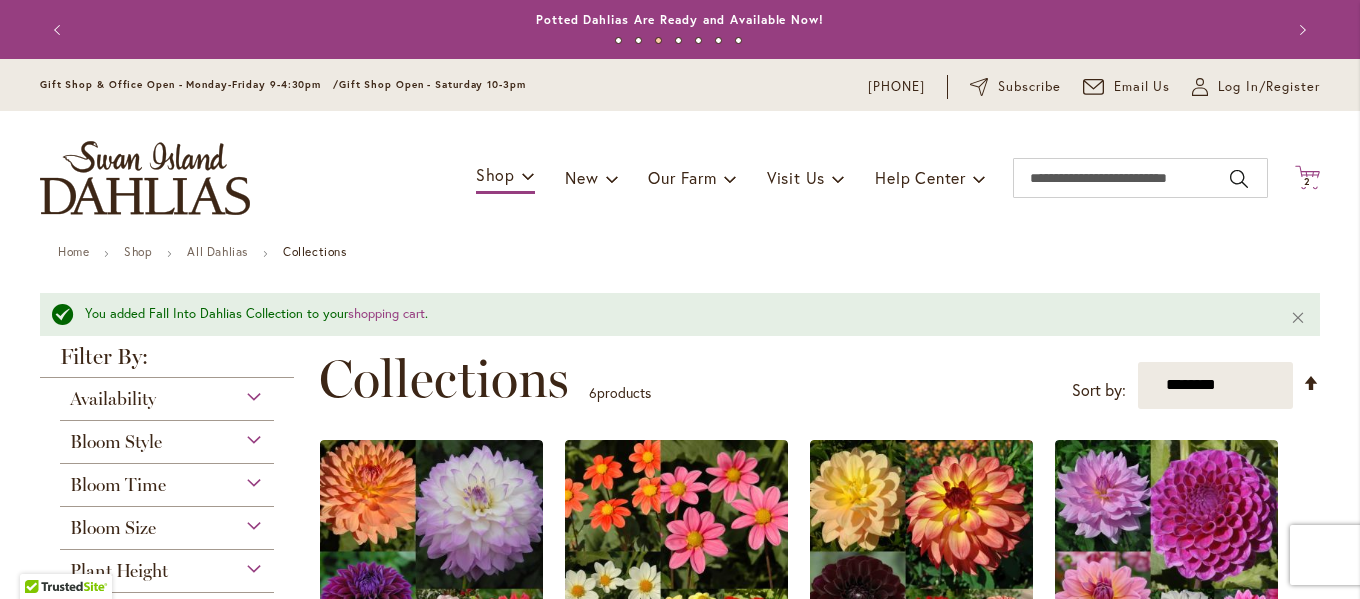 click on "Cart
.cls-1 {
fill: #231f20;
}" 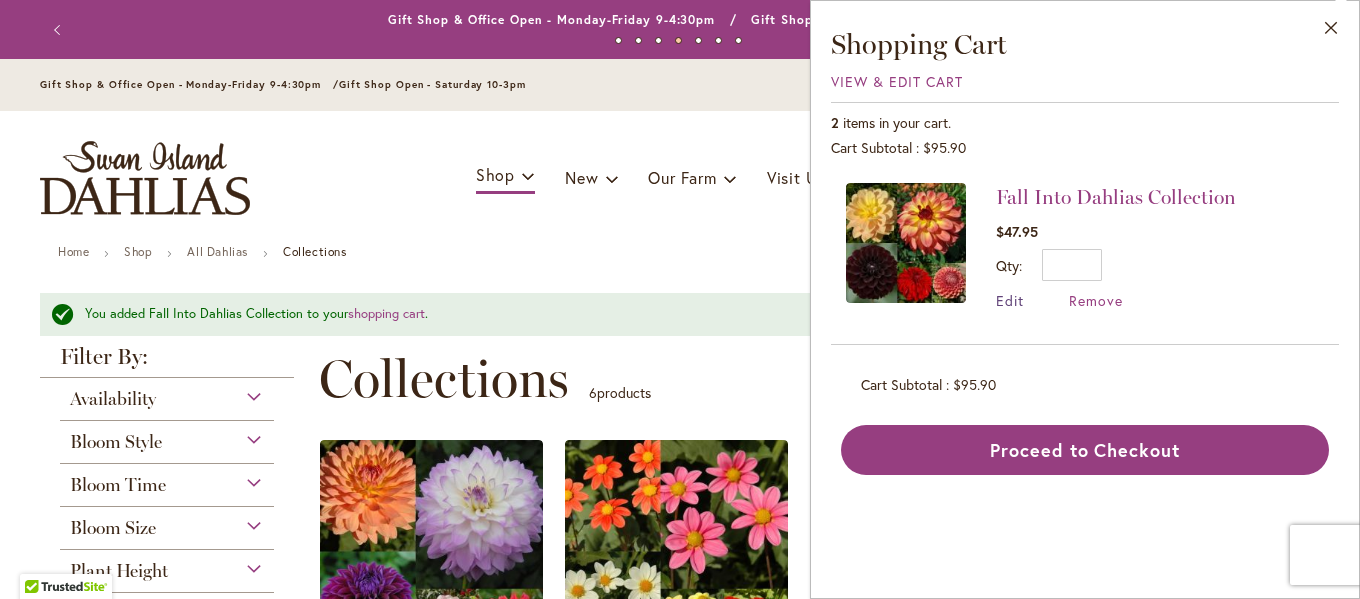 click on "Edit" at bounding box center (1010, 300) 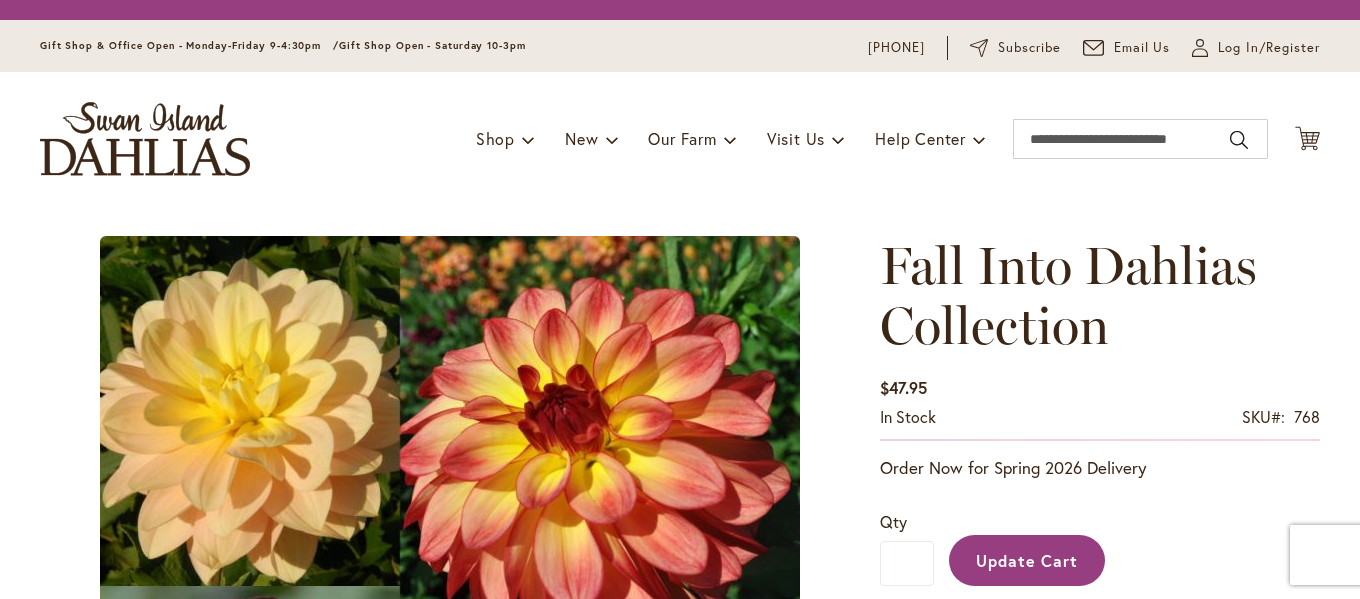 scroll, scrollTop: 0, scrollLeft: 0, axis: both 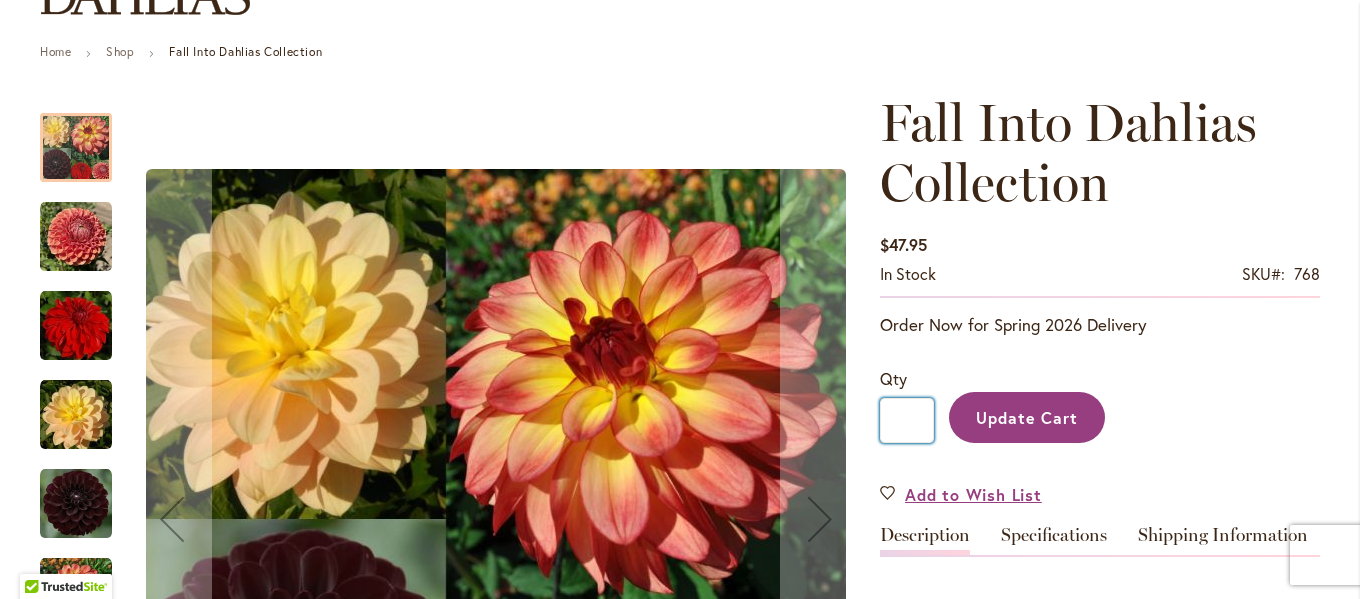 click on "*" at bounding box center [907, 420] 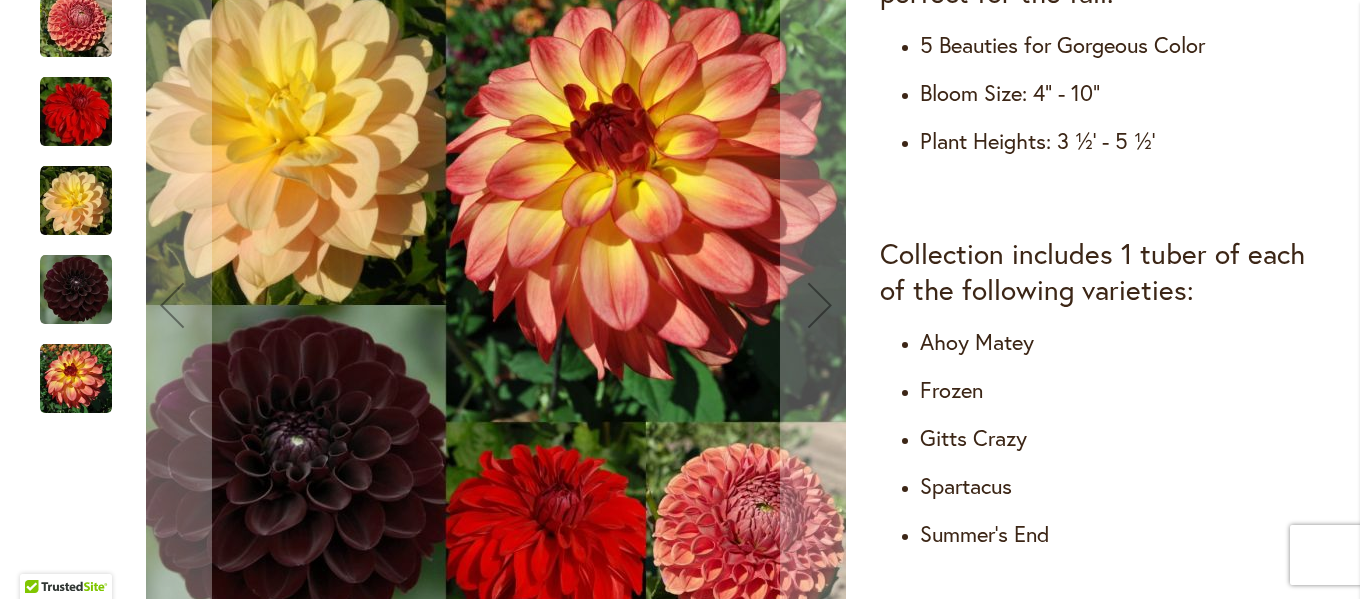 scroll, scrollTop: 900, scrollLeft: 0, axis: vertical 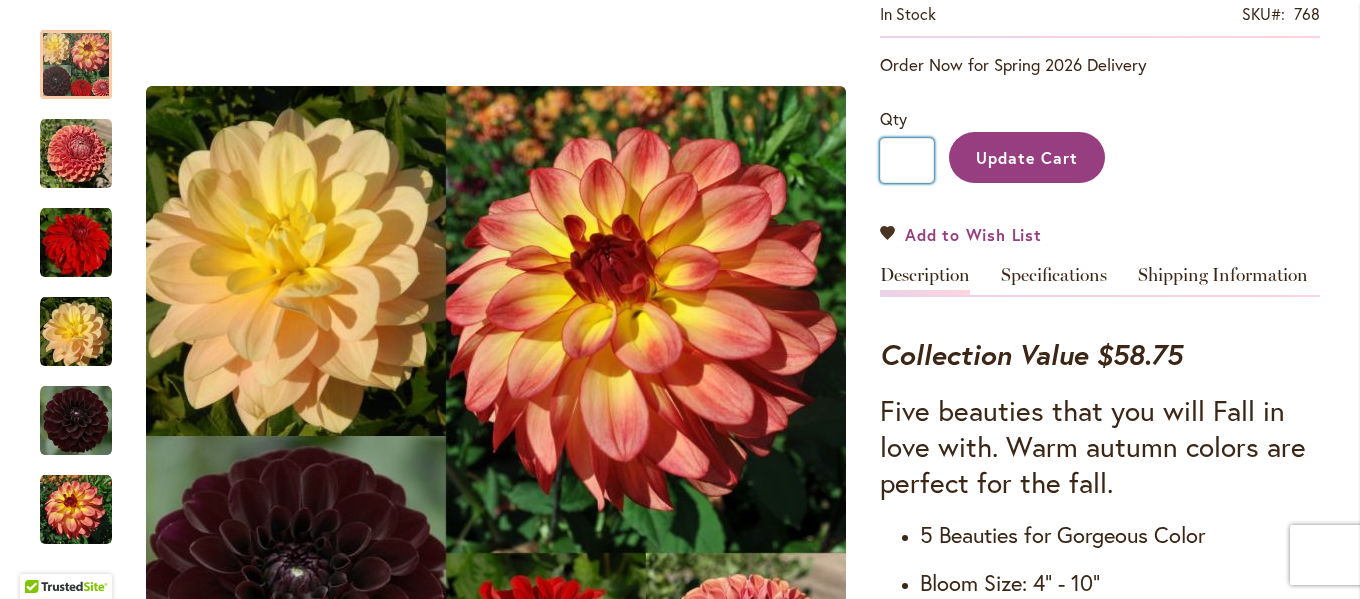 type on "*" 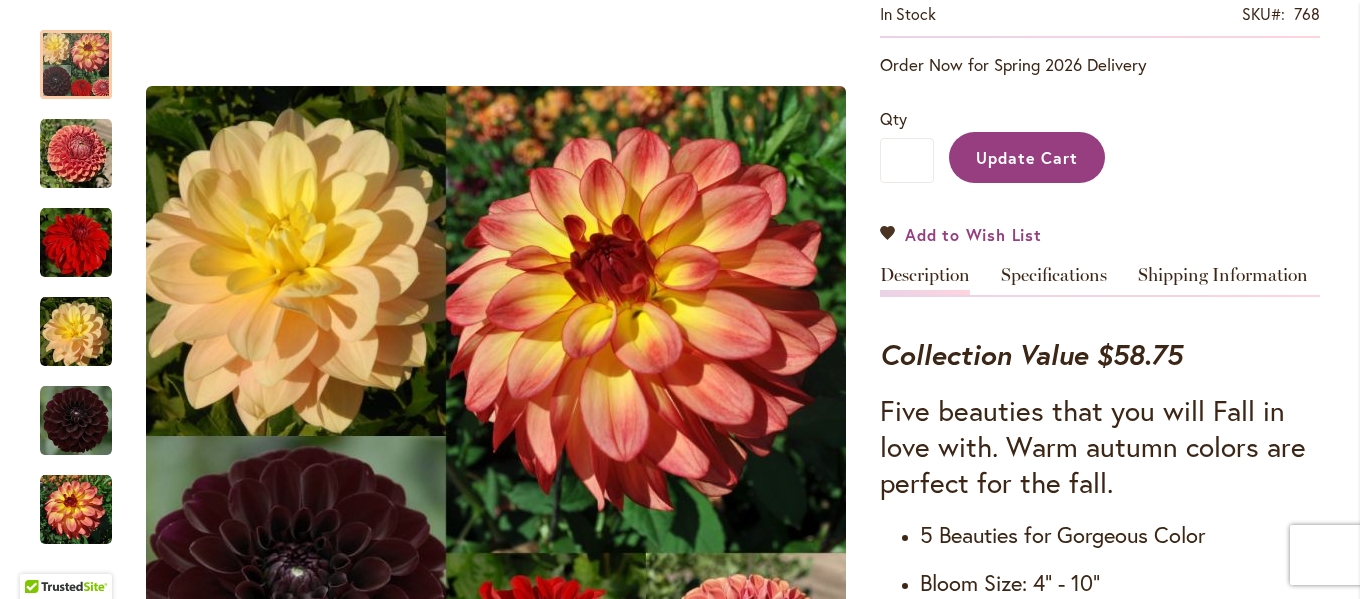 click on "Add to Wish List" at bounding box center [973, 234] 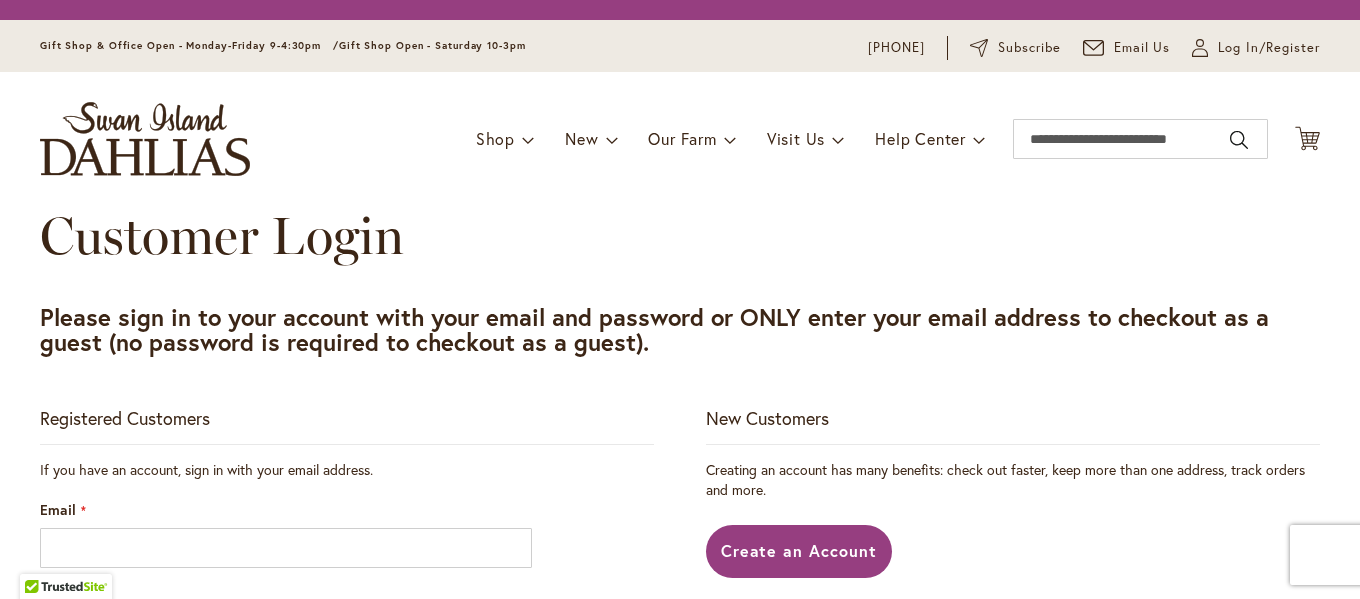 scroll, scrollTop: 0, scrollLeft: 0, axis: both 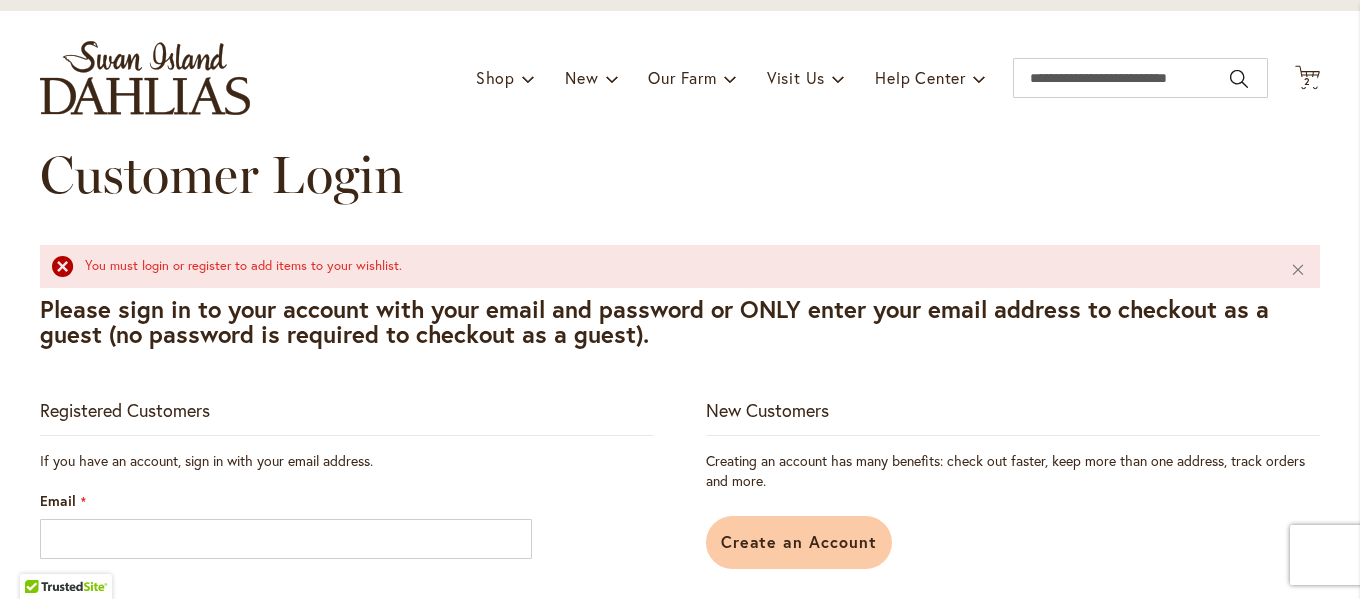 click on "Create an Account" at bounding box center [799, 542] 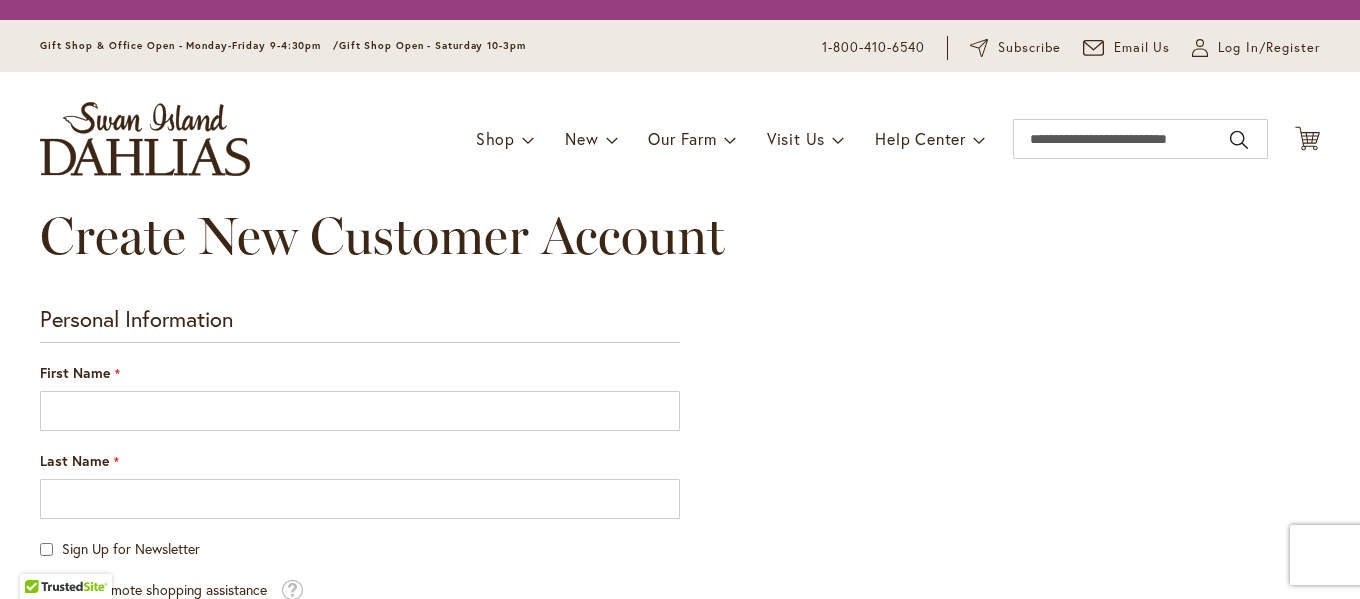 scroll, scrollTop: 0, scrollLeft: 0, axis: both 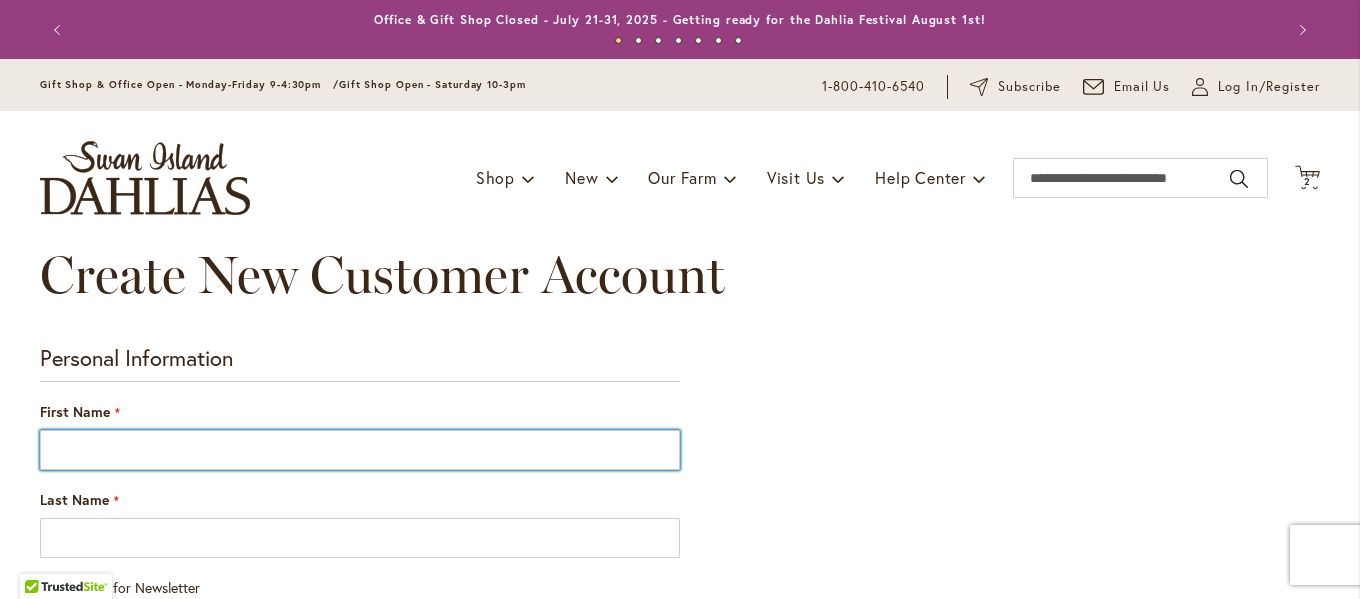 click on "First Name" at bounding box center [360, 450] 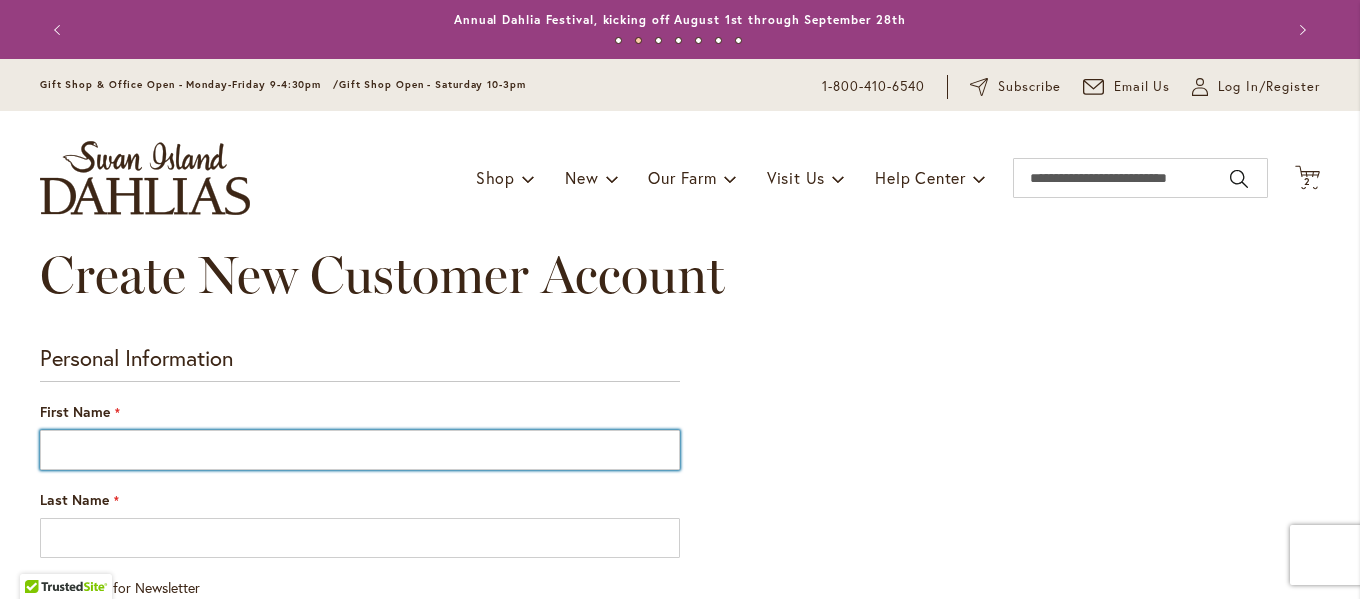type on "******" 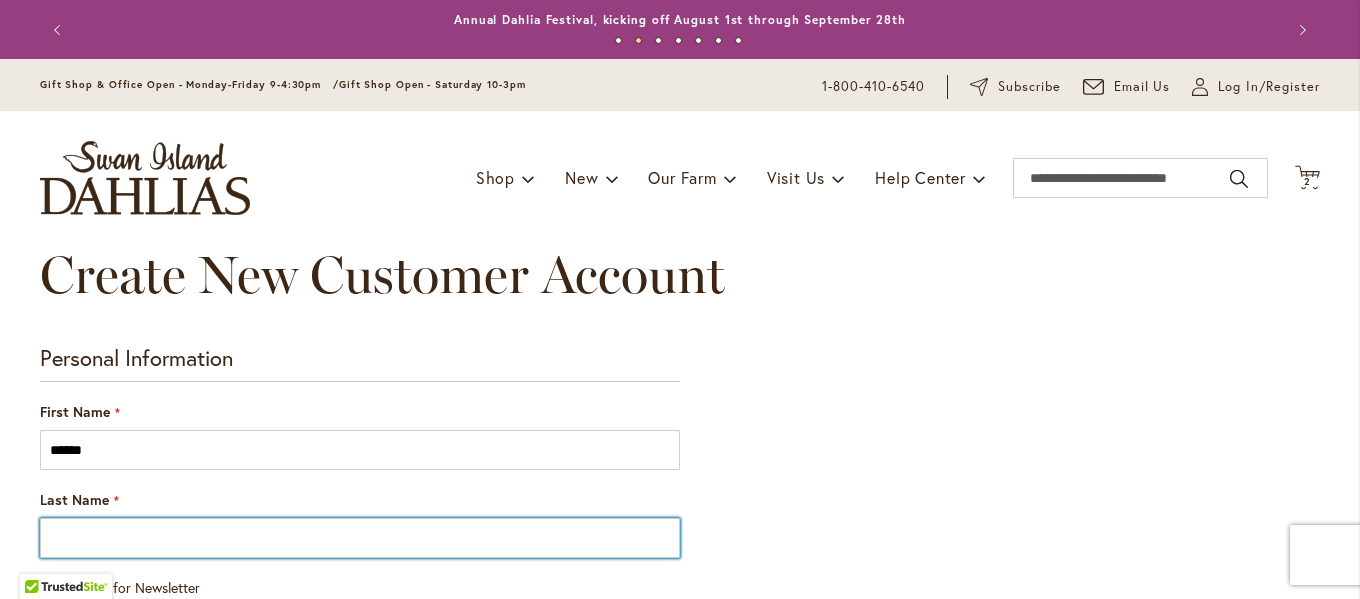 type on "******" 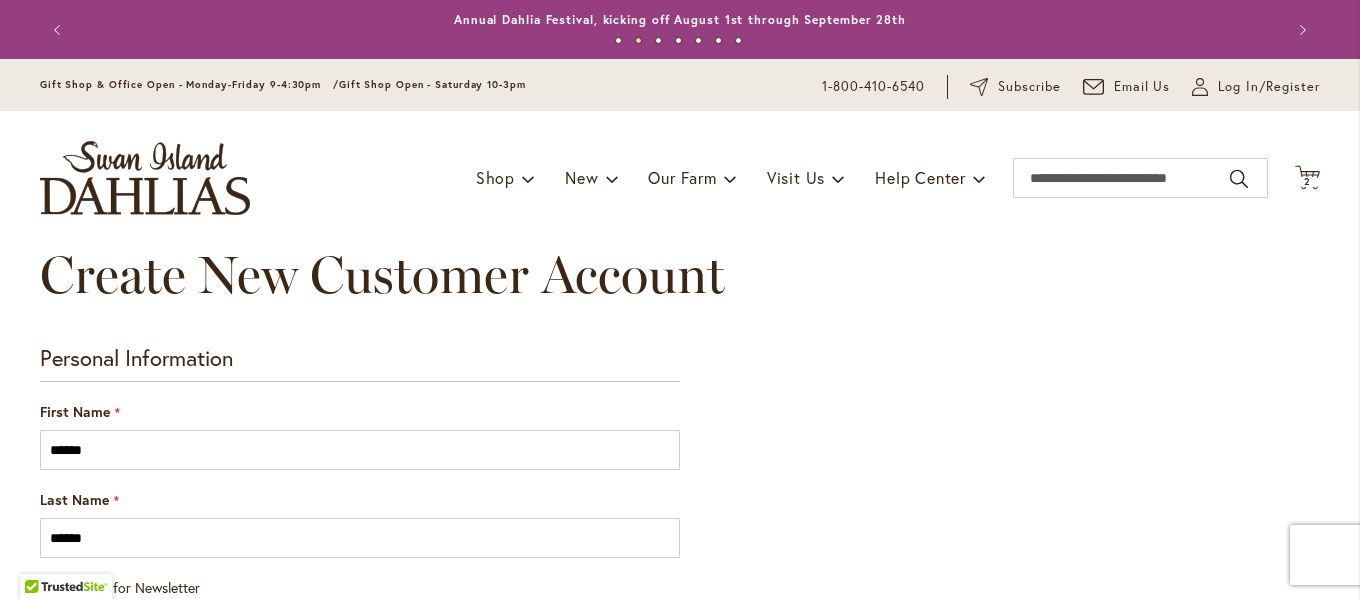 type on "**********" 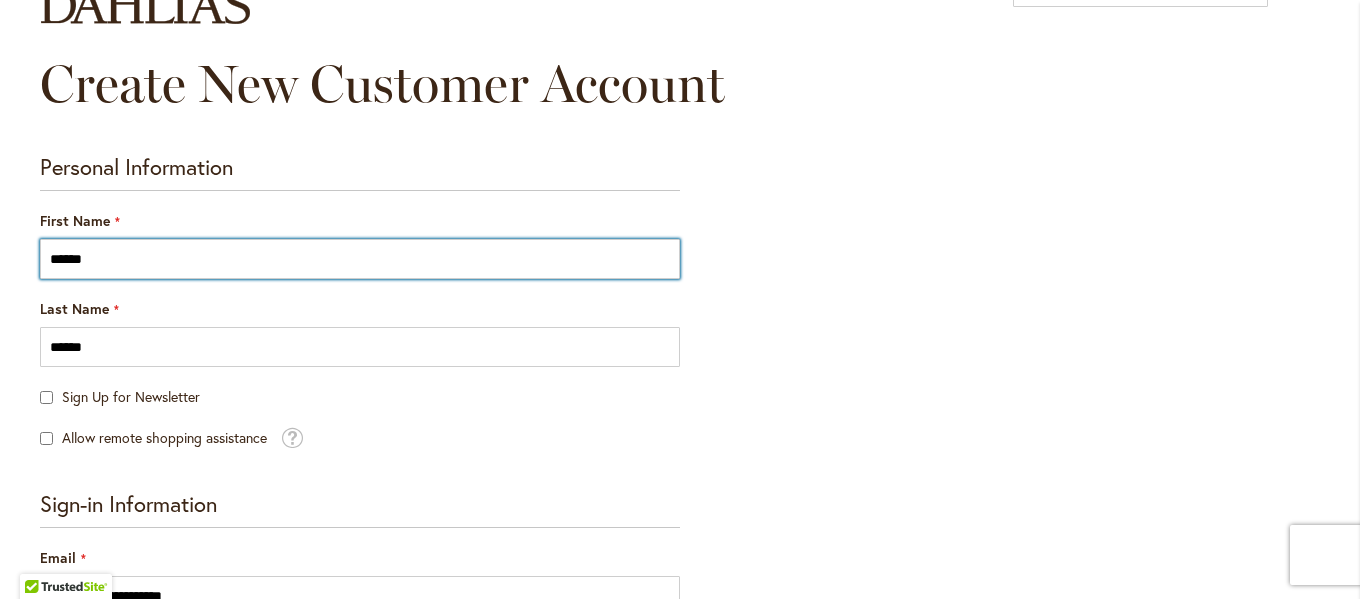 scroll, scrollTop: 300, scrollLeft: 0, axis: vertical 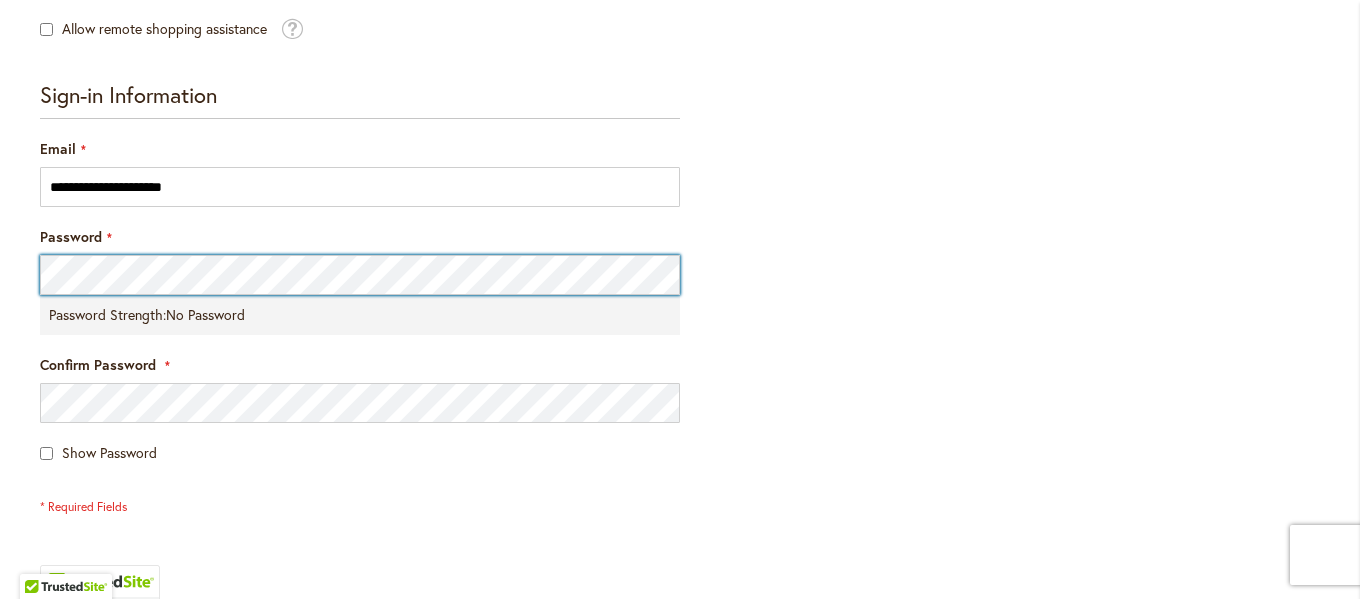 click on "Create New Customer Account
Personal Information
First Name
******
Last Name
******
Sign Up for Newsletter
Allow remote shopping assistance
Tooltip
This allows merchants to "see what you see" and take actions on your behalf in order to provide better assistance.
Sign-in Information
Email" at bounding box center [680, 265] 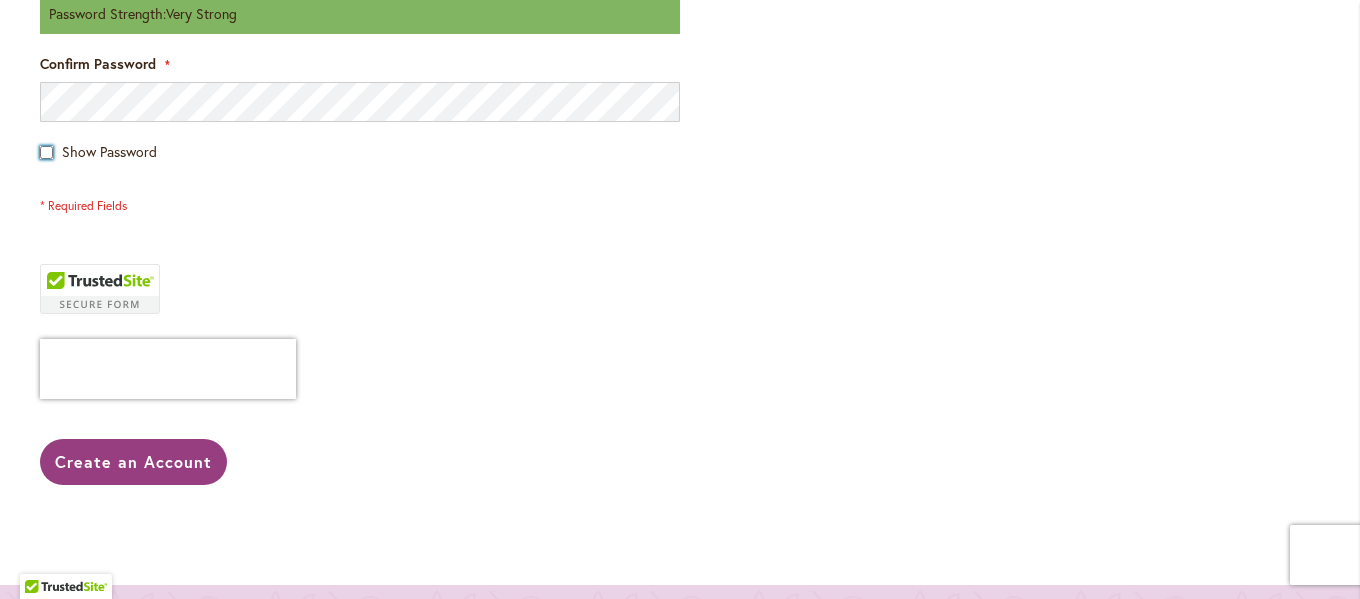scroll, scrollTop: 1000, scrollLeft: 0, axis: vertical 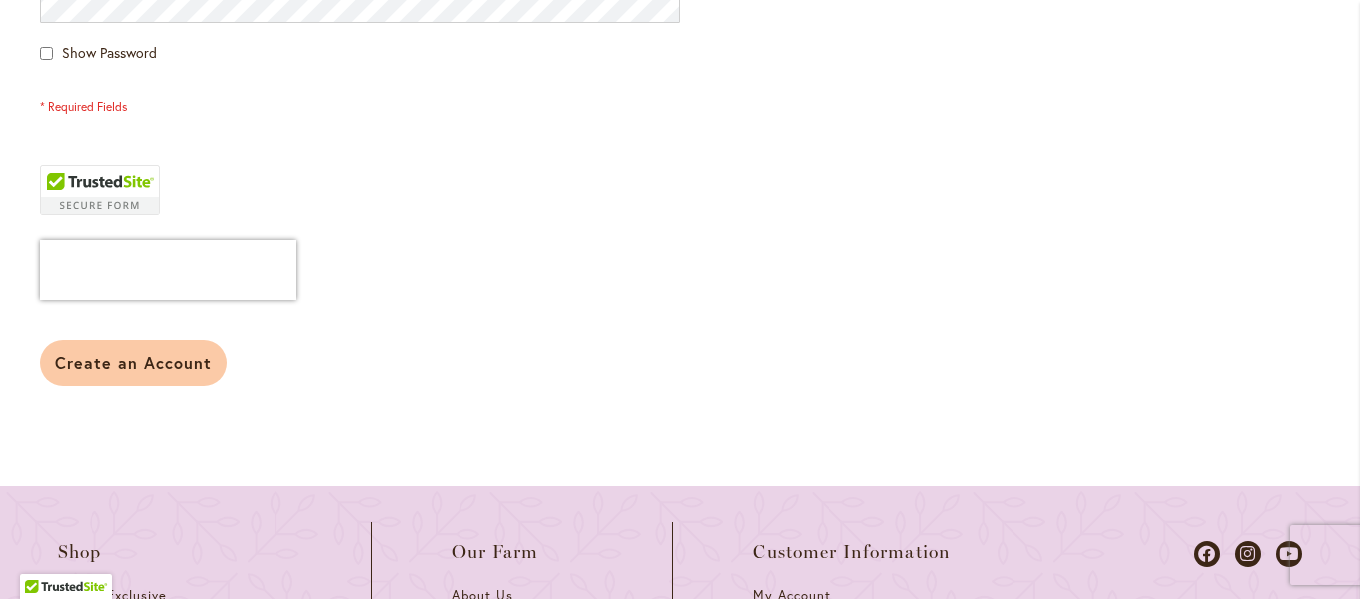 click on "Create an Account" at bounding box center (133, 362) 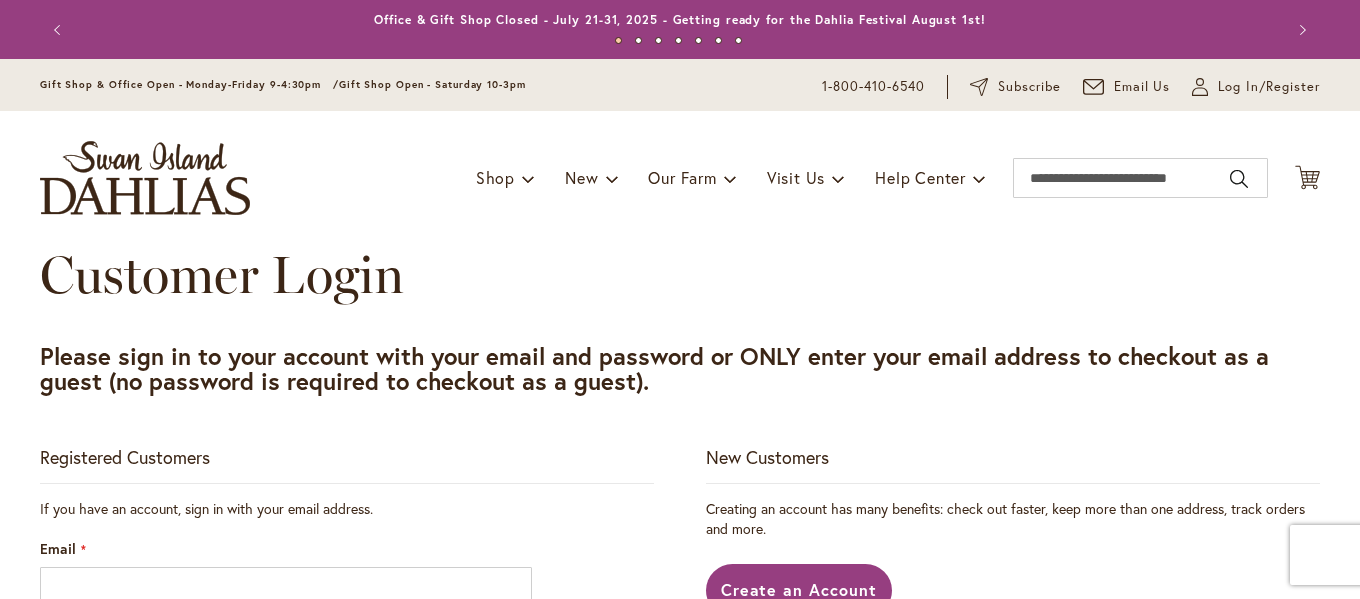 scroll, scrollTop: 0, scrollLeft: 0, axis: both 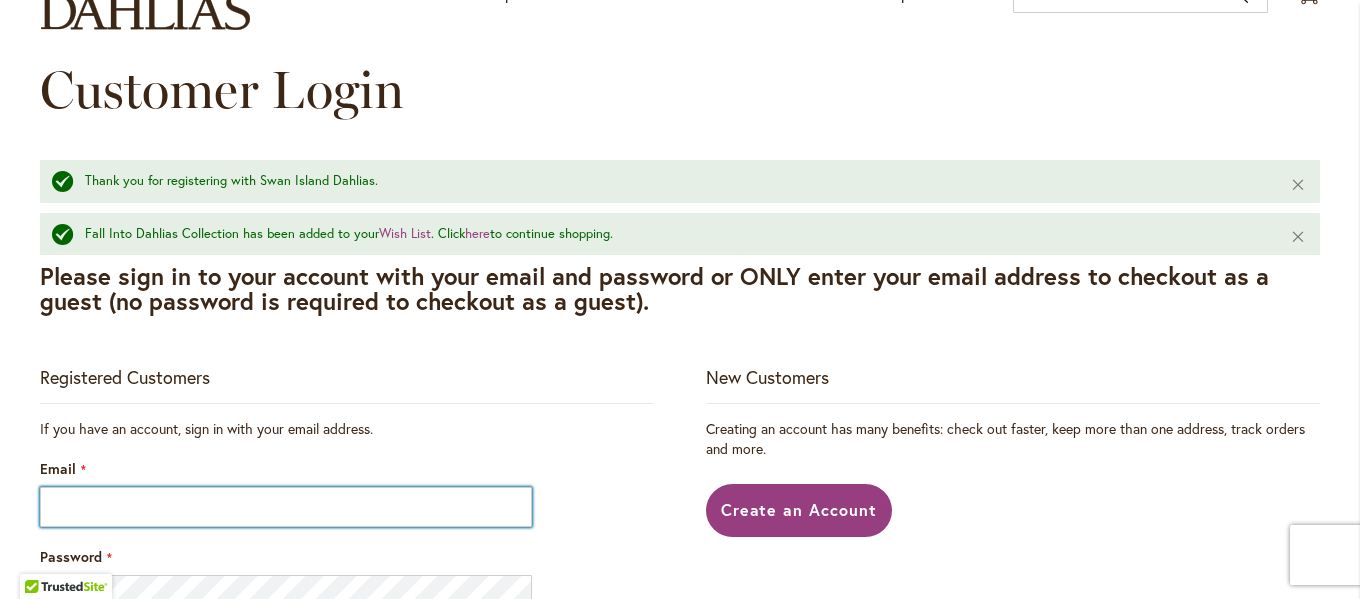 type on "**********" 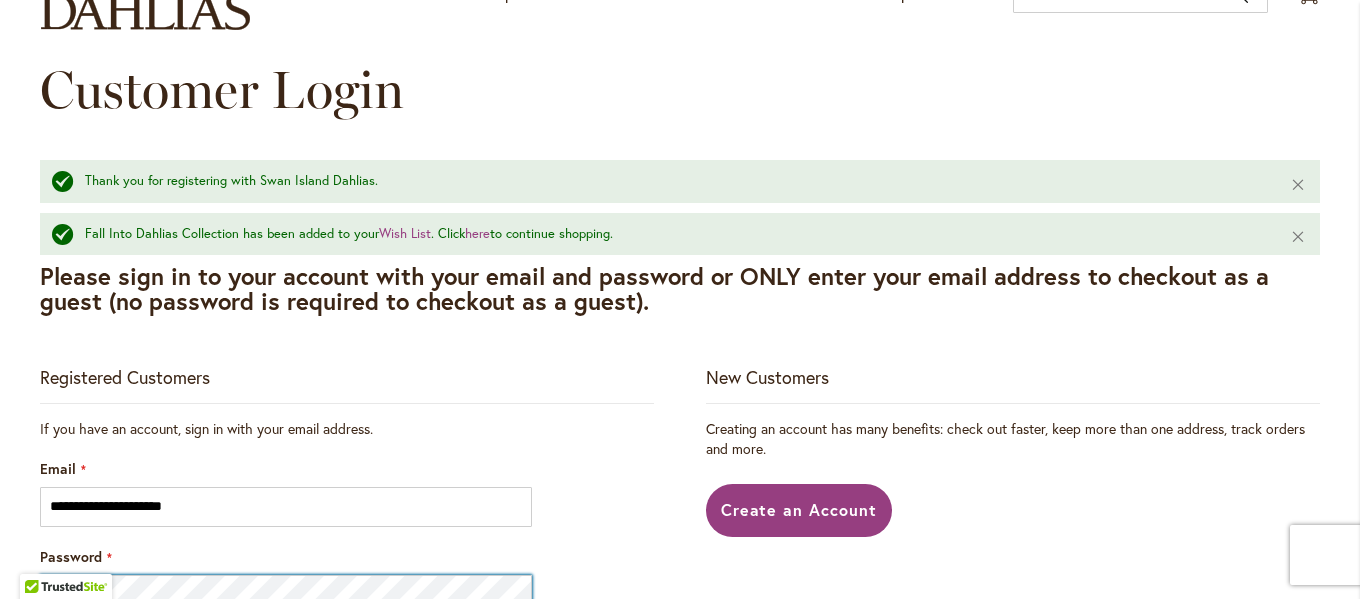 type on "**********" 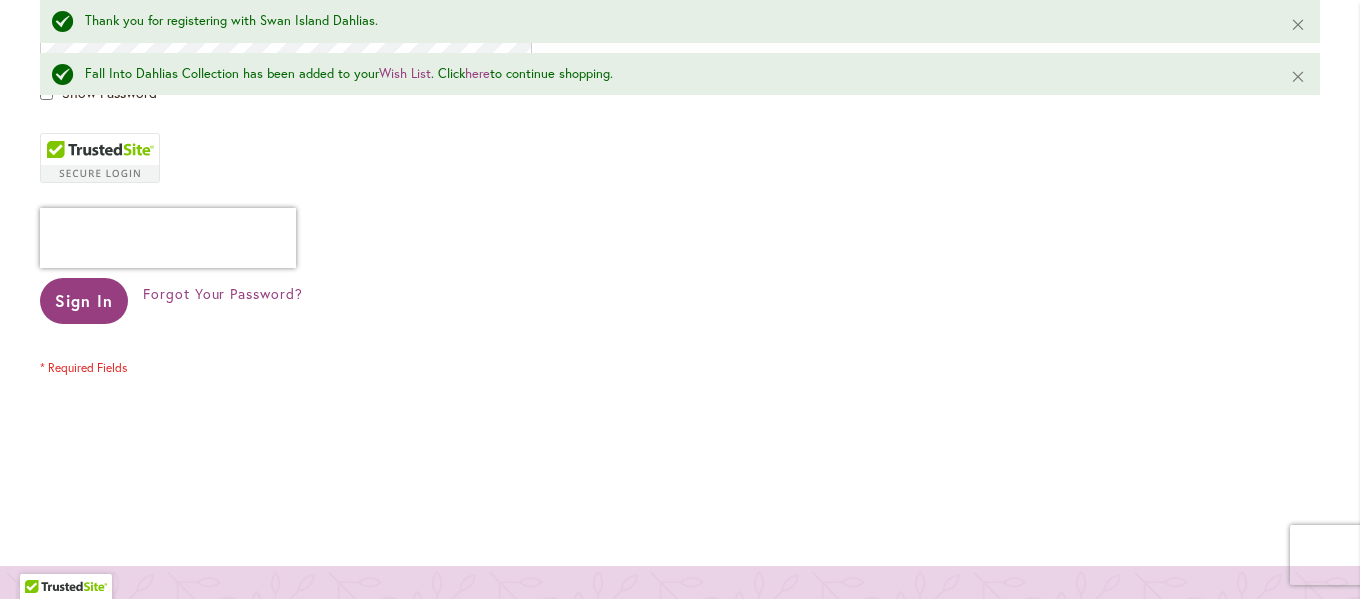 scroll, scrollTop: 0, scrollLeft: 0, axis: both 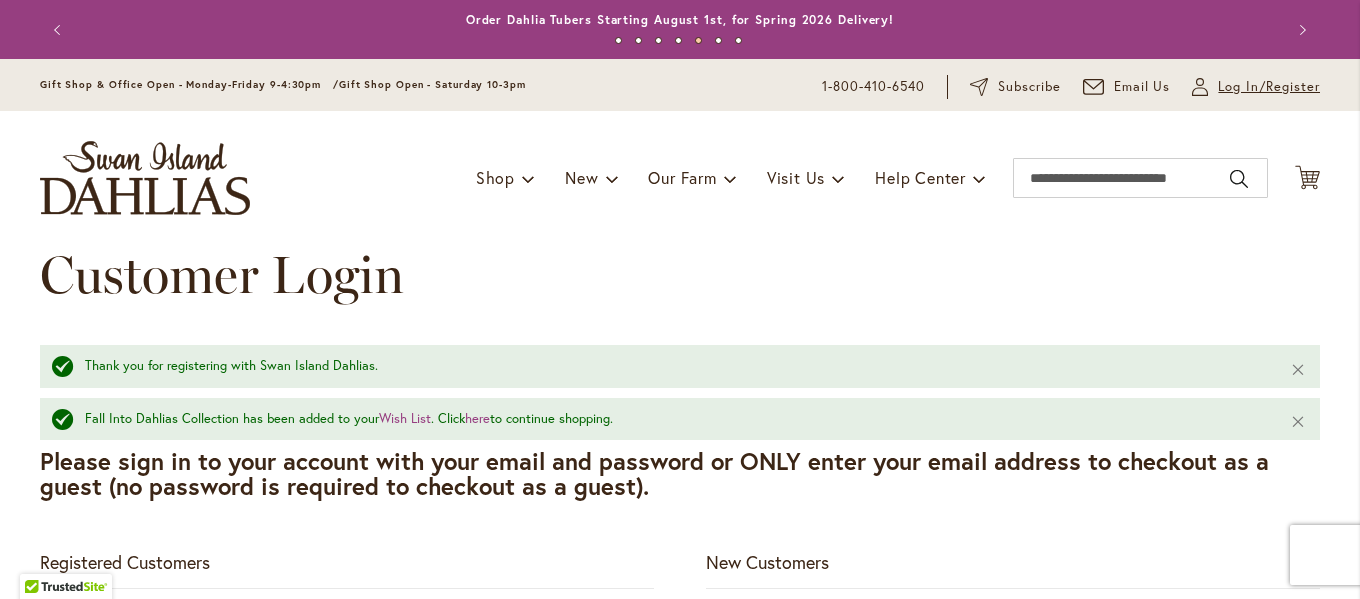 click on "Log In/Register" at bounding box center (1269, 87) 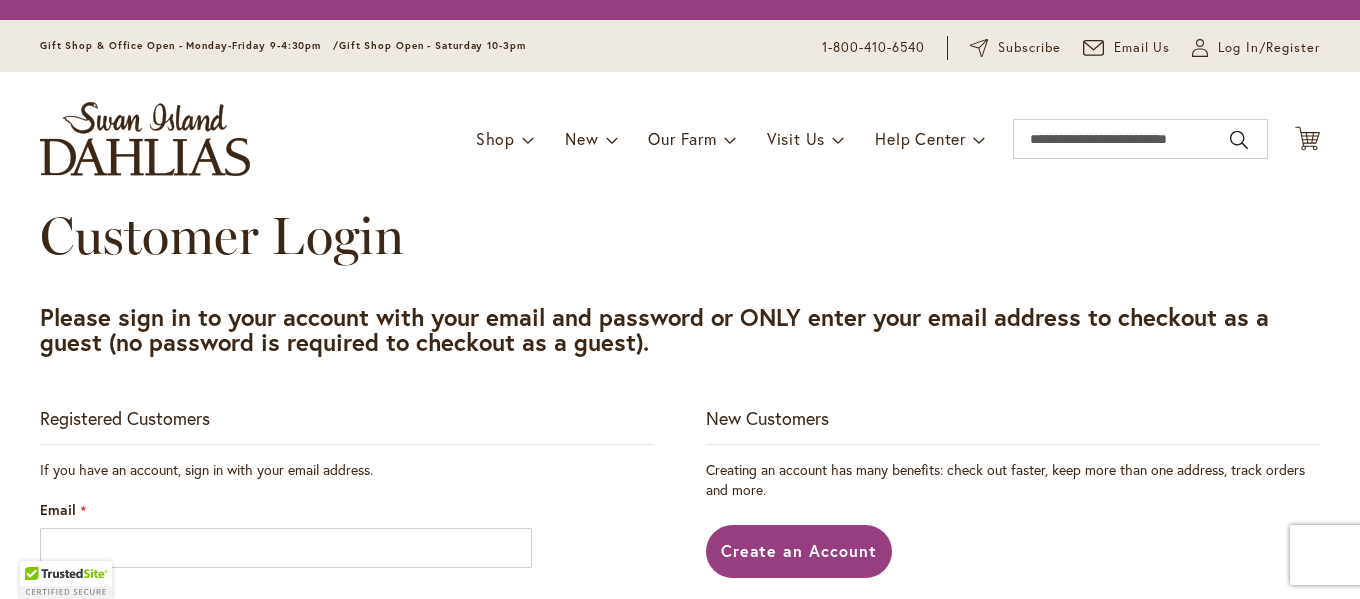 scroll, scrollTop: 0, scrollLeft: 0, axis: both 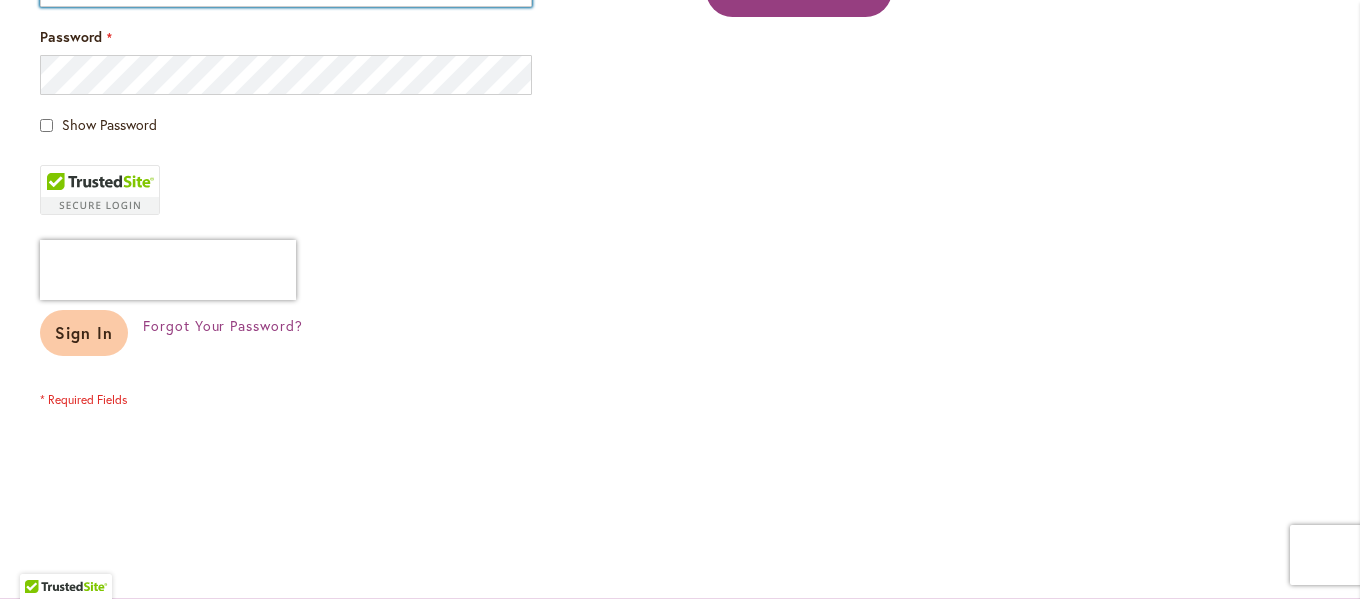 type on "**********" 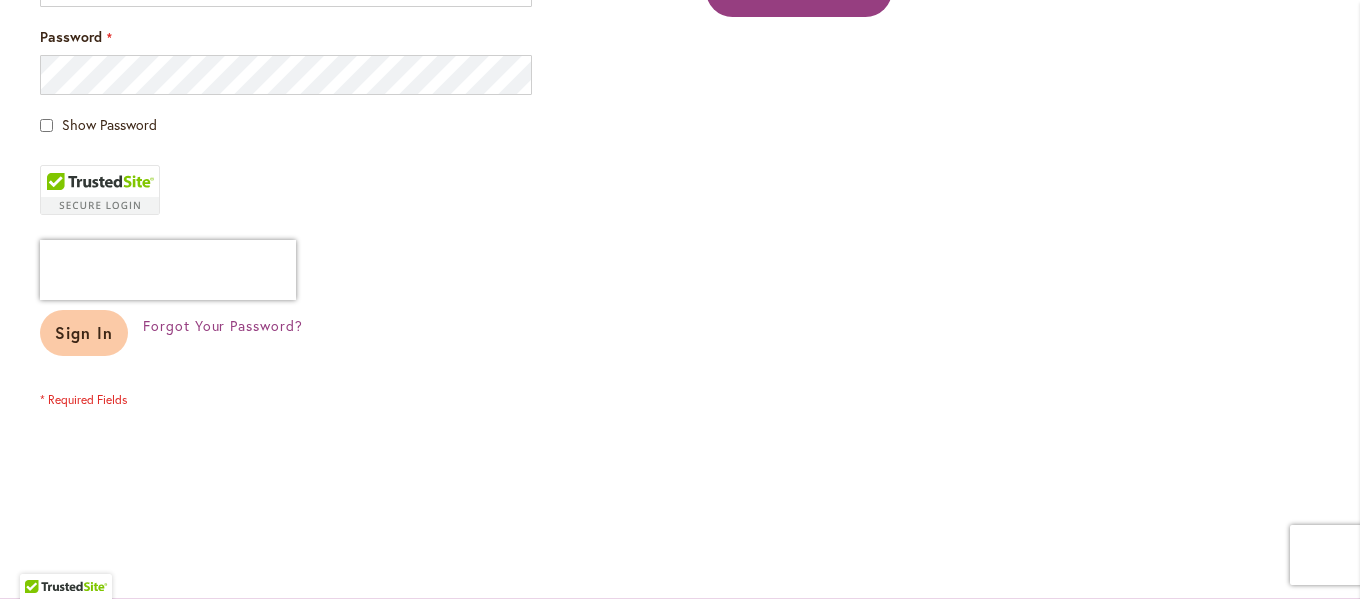 type on "**********" 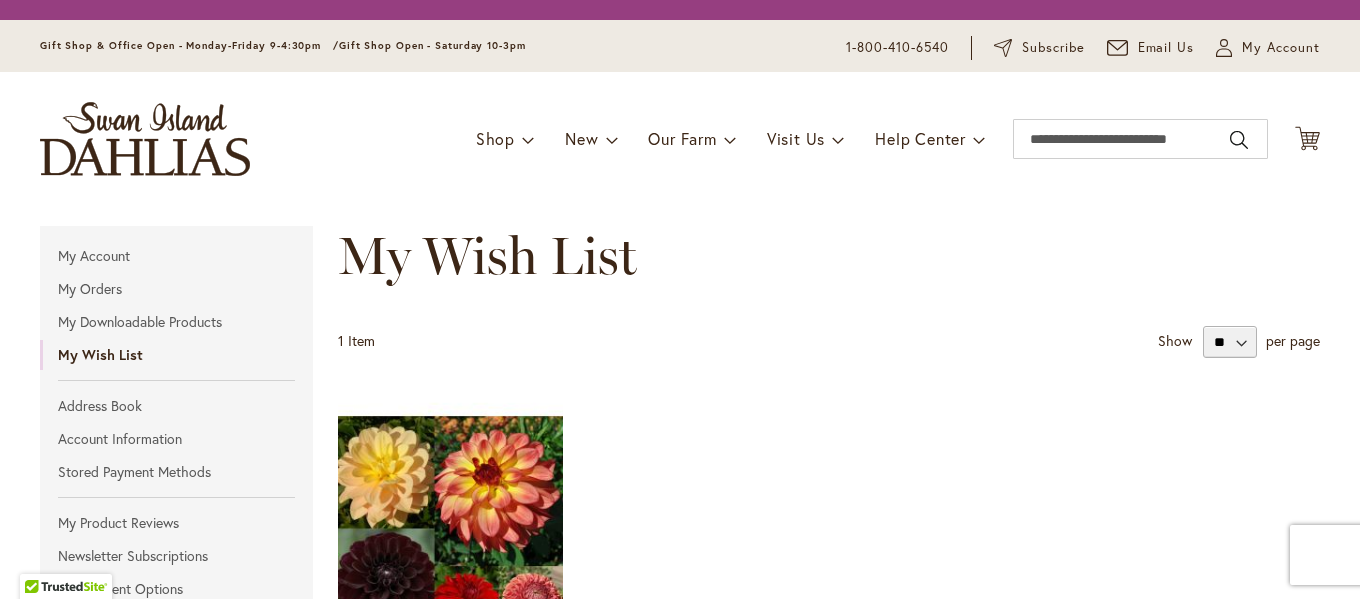 scroll, scrollTop: 0, scrollLeft: 0, axis: both 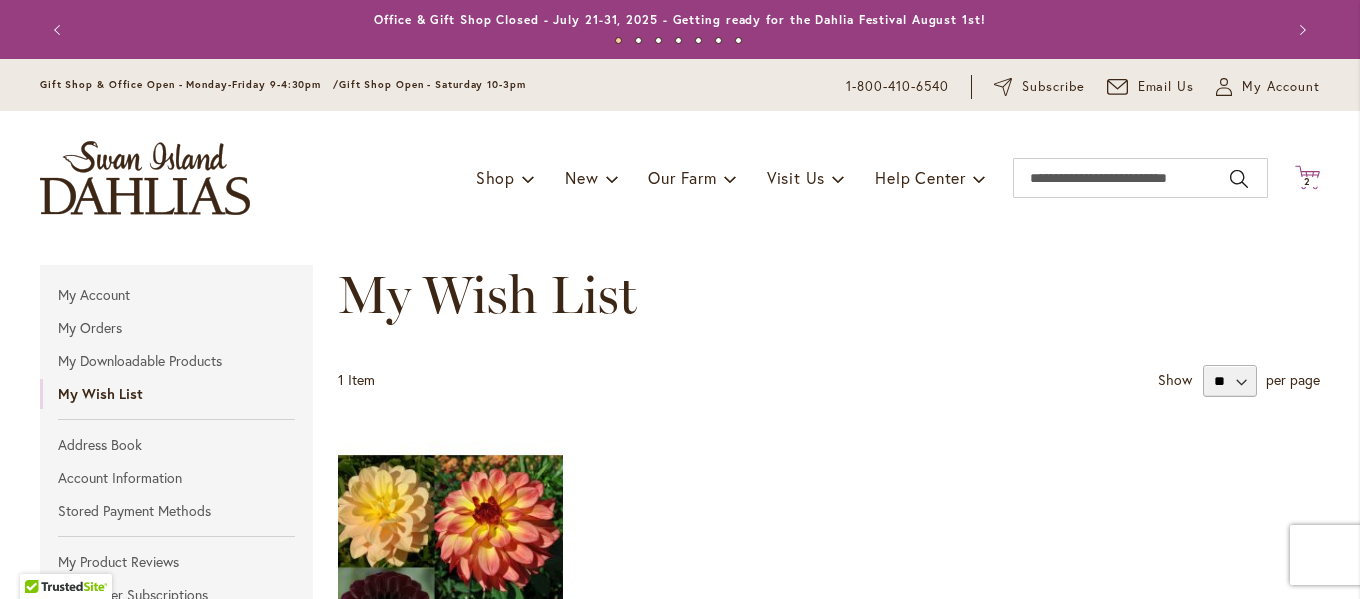 type on "**********" 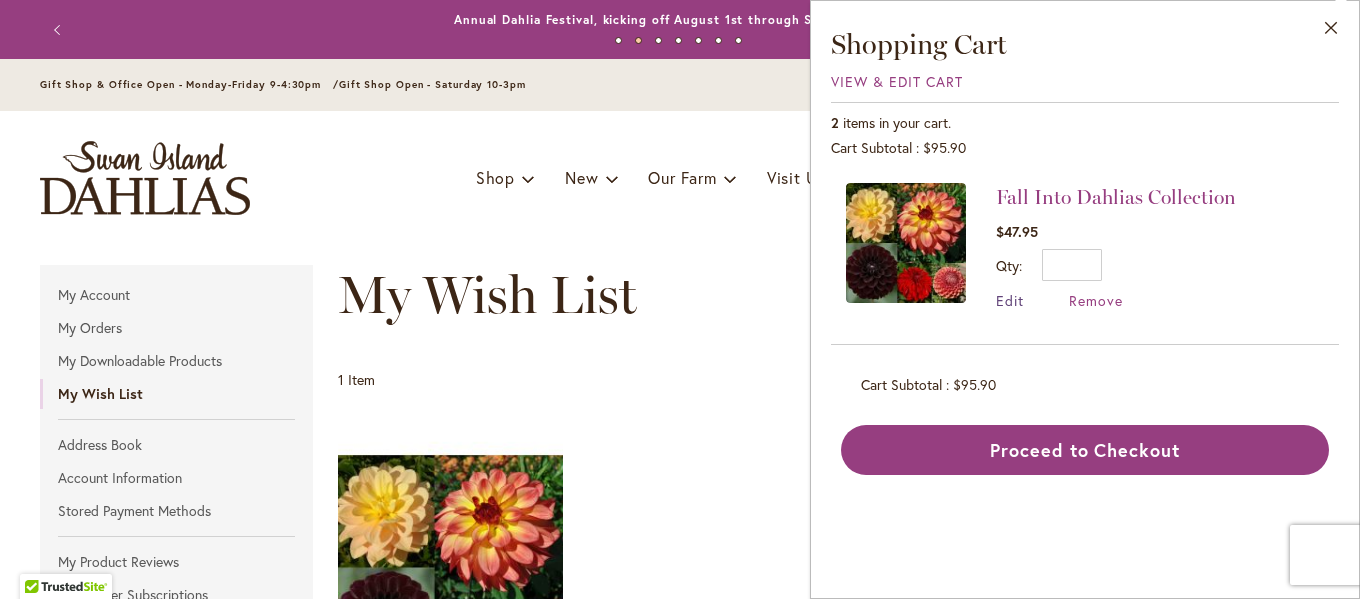 click on "Edit" at bounding box center [1010, 300] 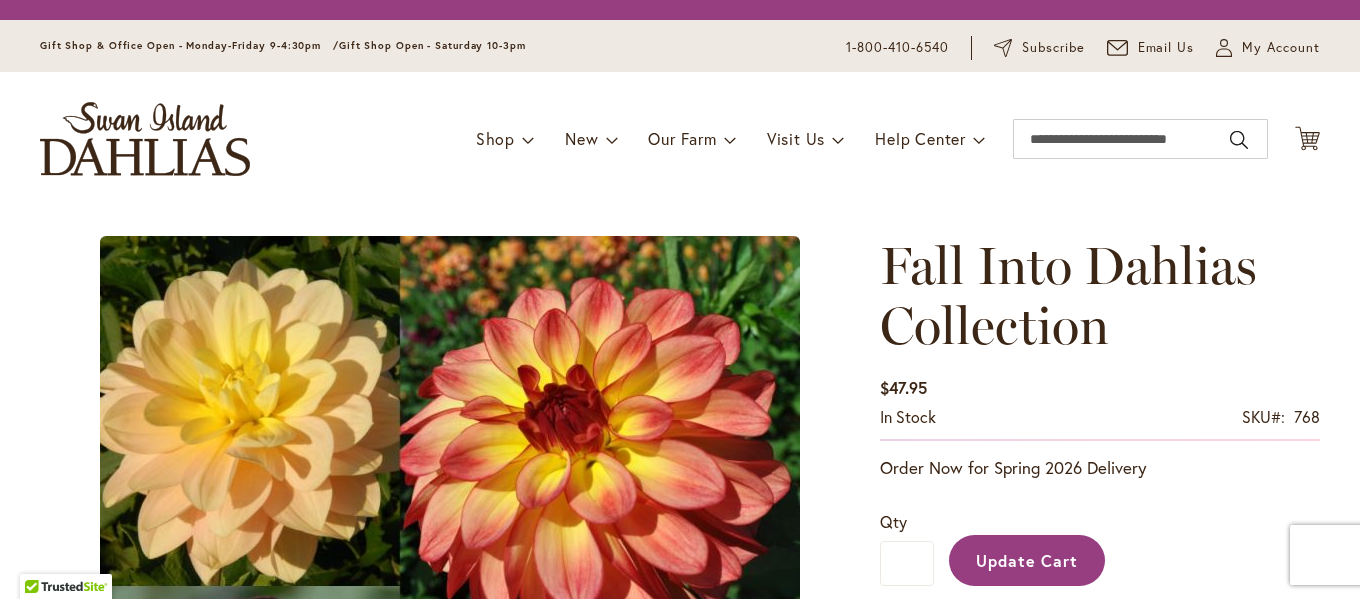 scroll, scrollTop: 0, scrollLeft: 0, axis: both 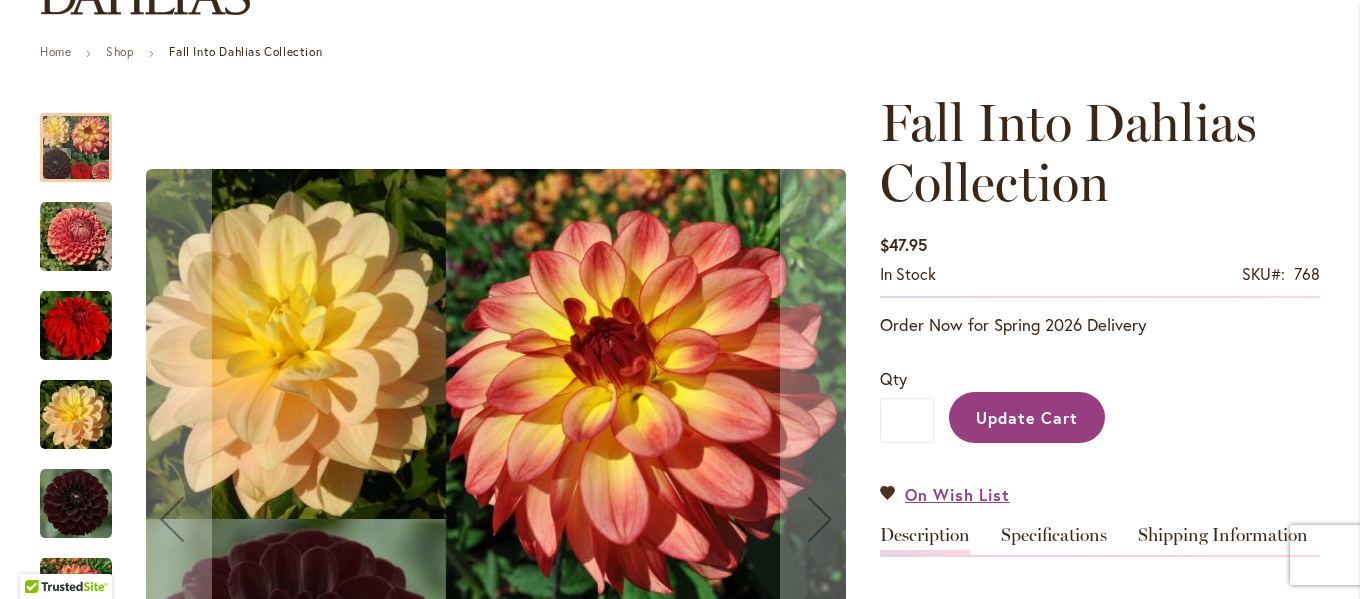 type on "**********" 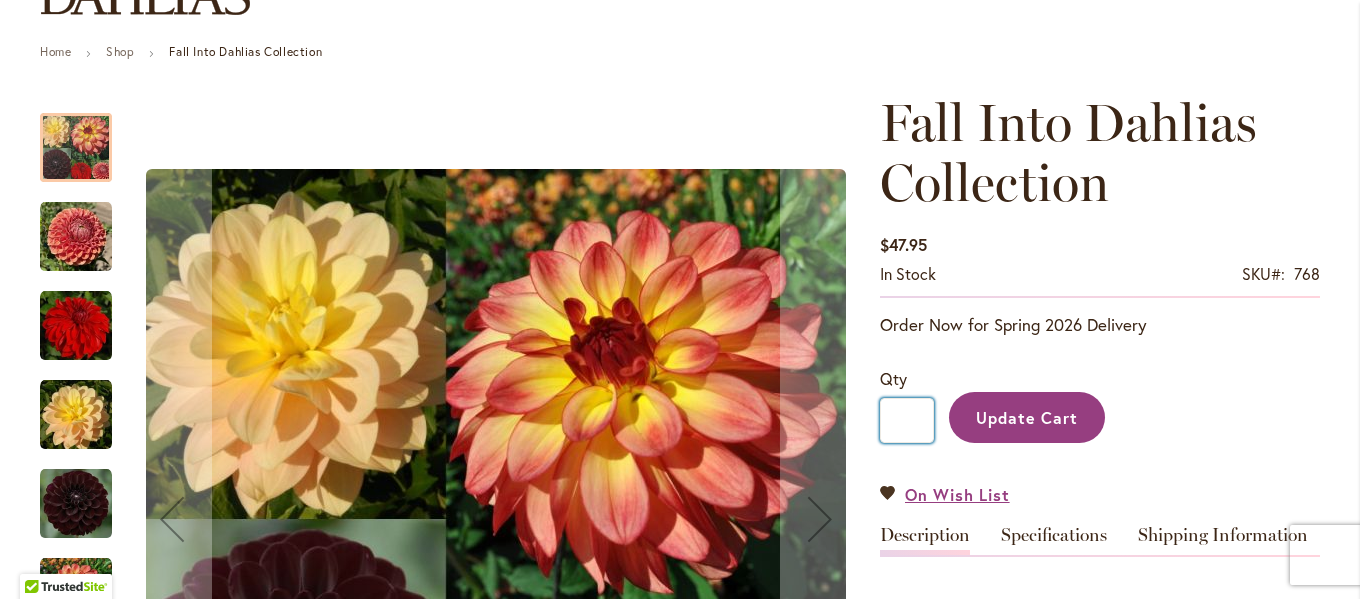 click on "*" at bounding box center (907, 420) 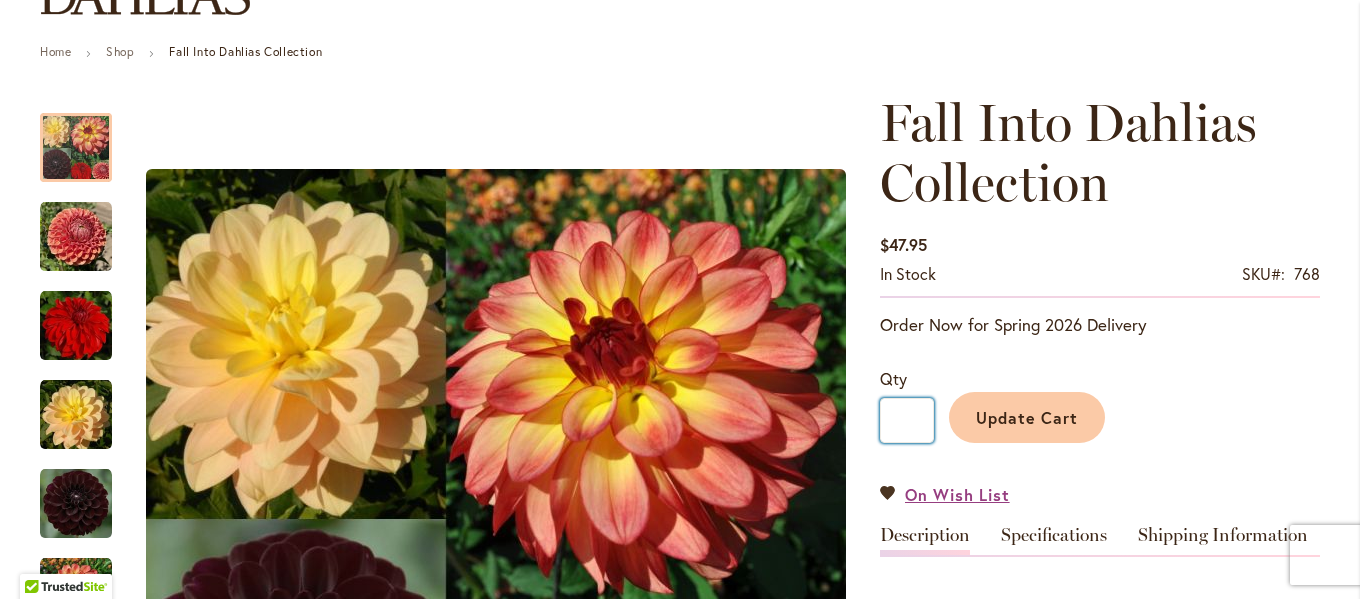 type on "*" 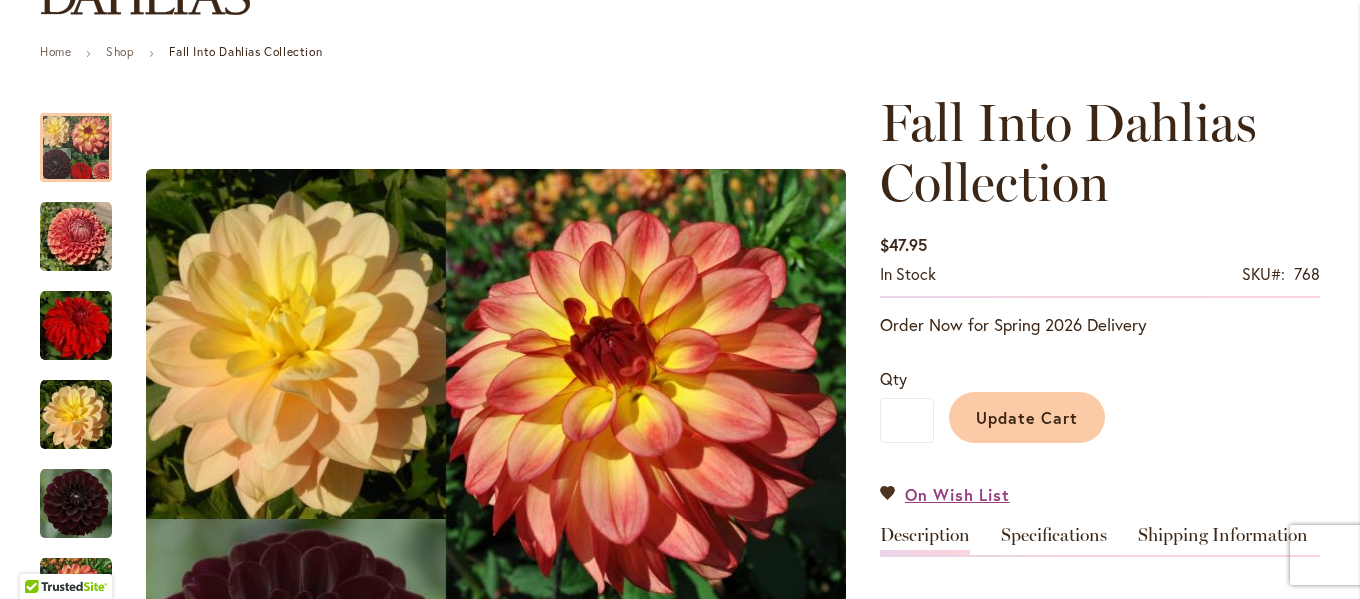 click on "Update Cart" at bounding box center [1027, 417] 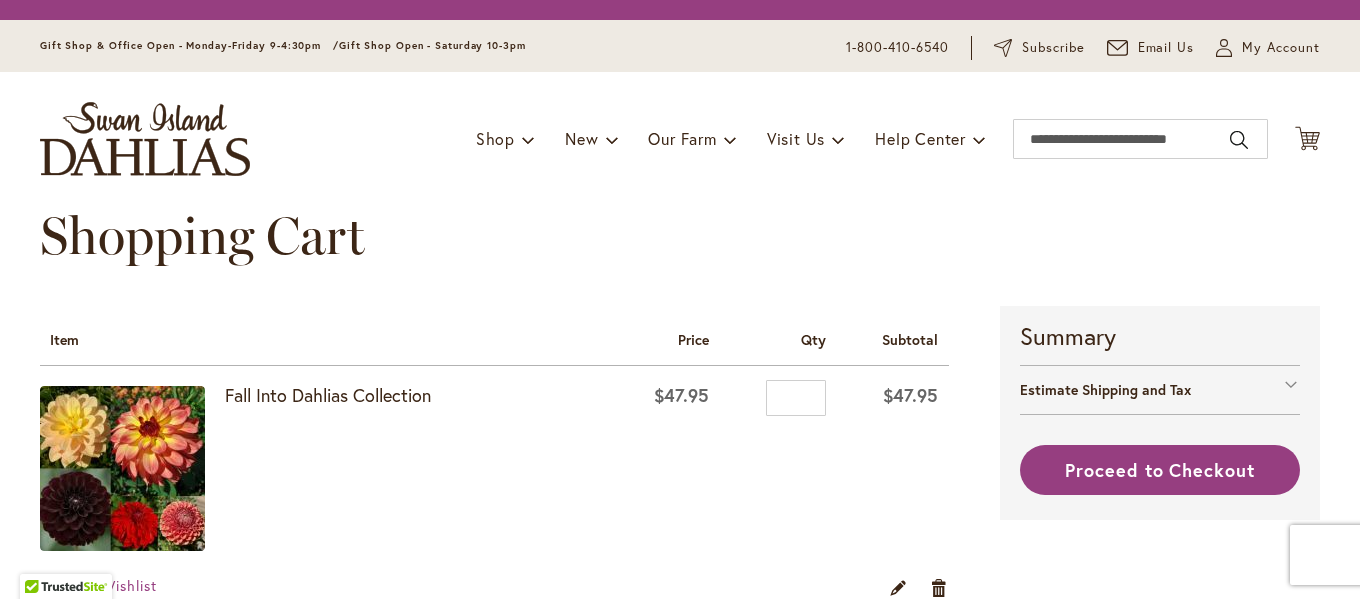 scroll, scrollTop: 0, scrollLeft: 0, axis: both 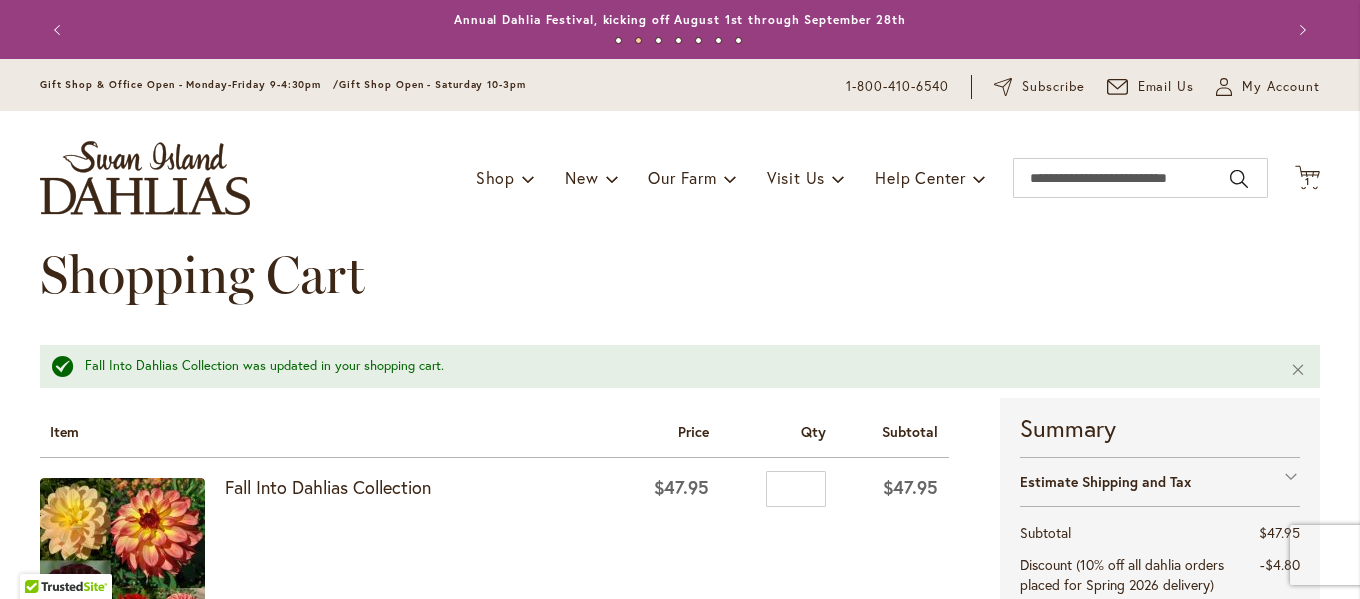 type on "**********" 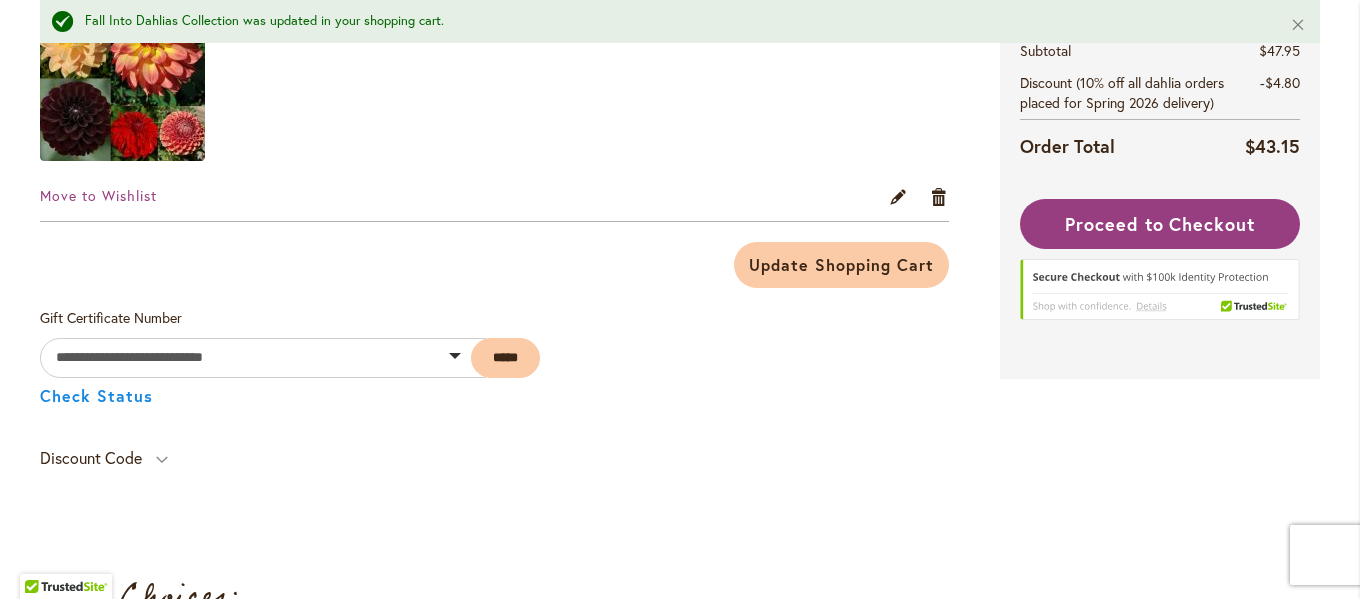 scroll, scrollTop: 520, scrollLeft: 0, axis: vertical 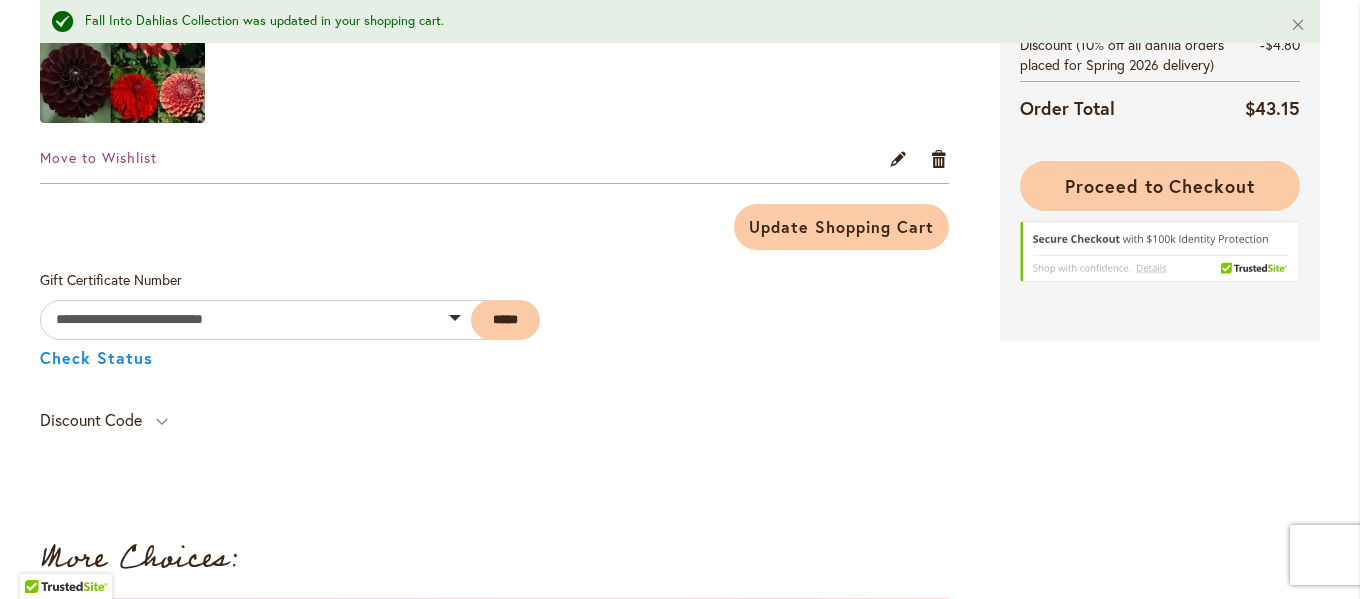 click on "Proceed to Checkout" at bounding box center [1160, 186] 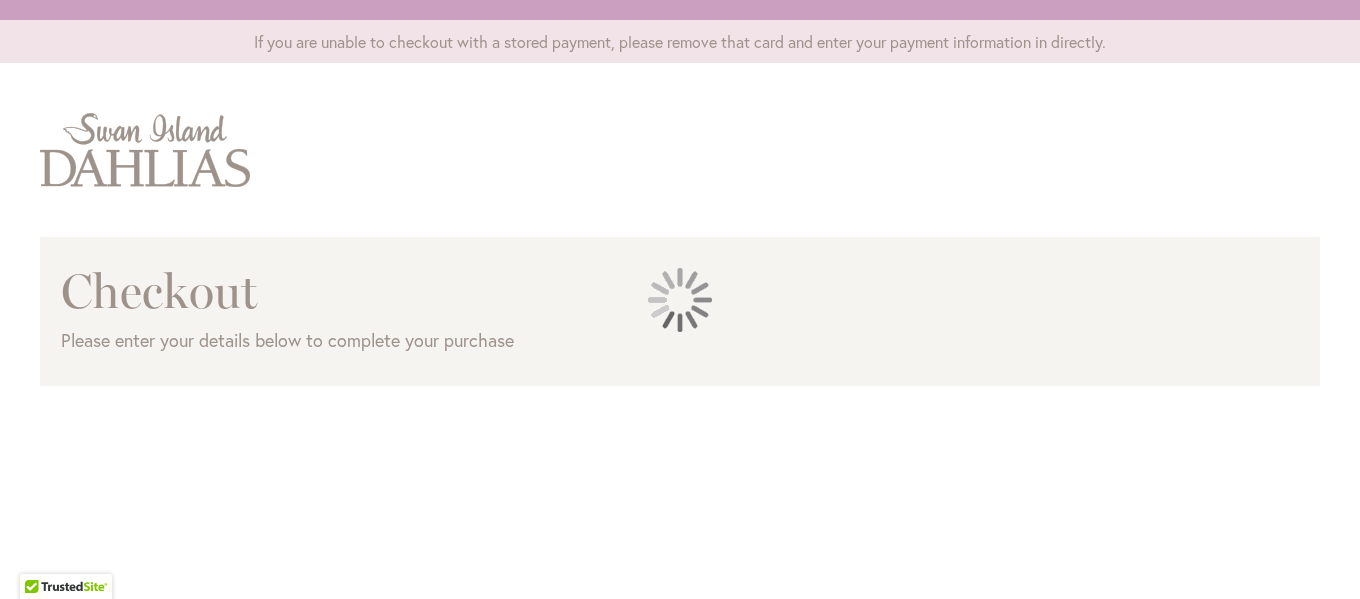 scroll, scrollTop: 0, scrollLeft: 0, axis: both 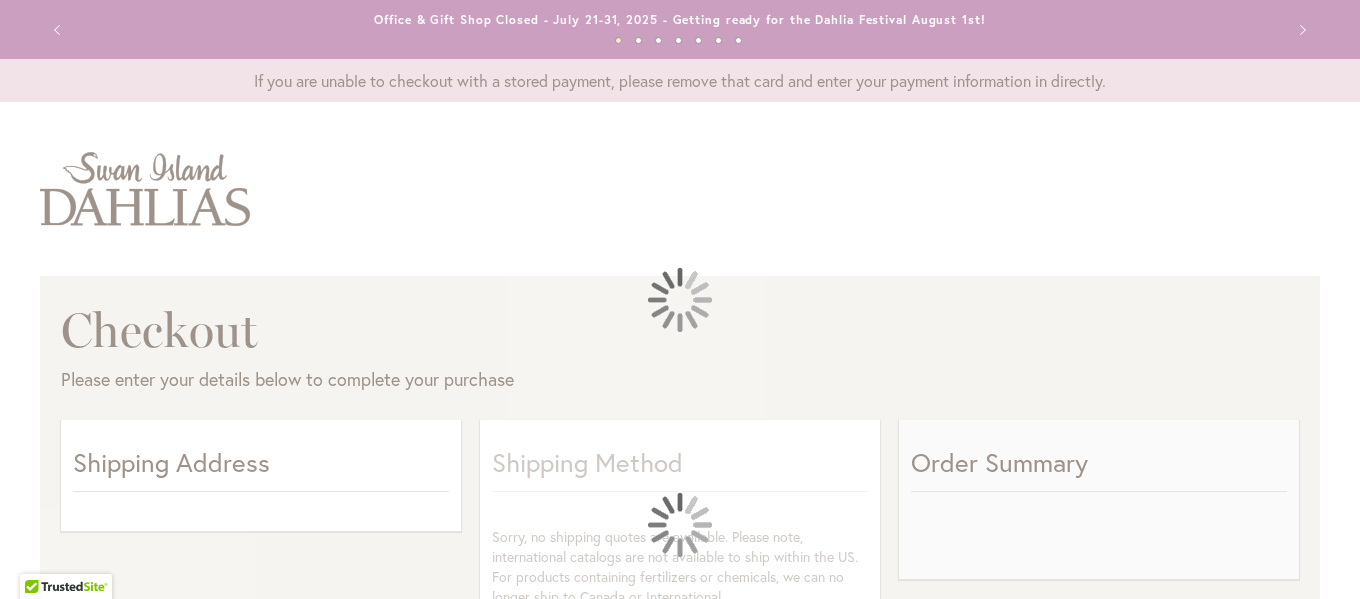 select on "**" 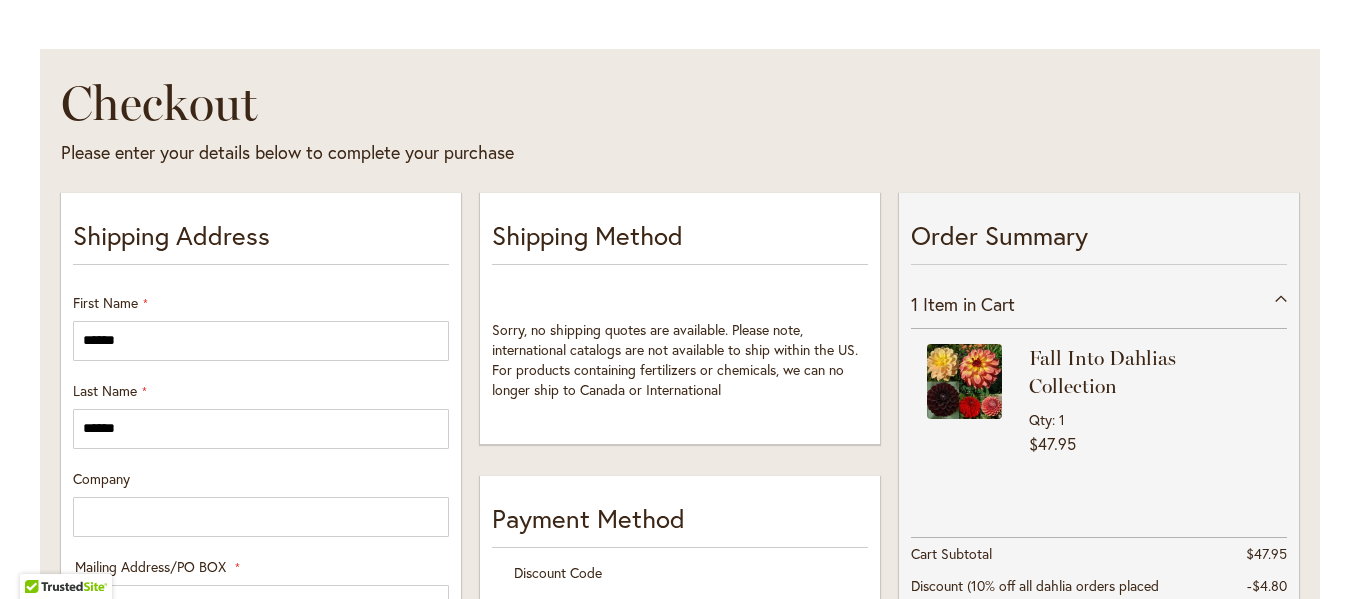 scroll, scrollTop: 400, scrollLeft: 0, axis: vertical 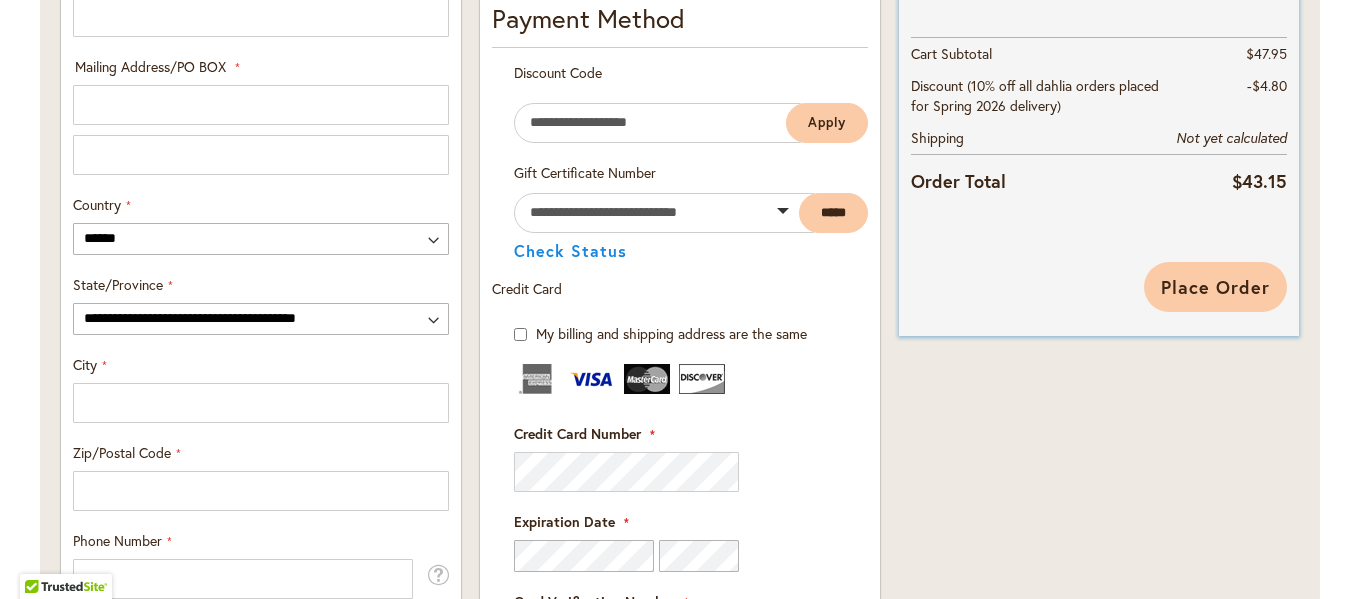 click on "Place Order" at bounding box center [1215, 287] 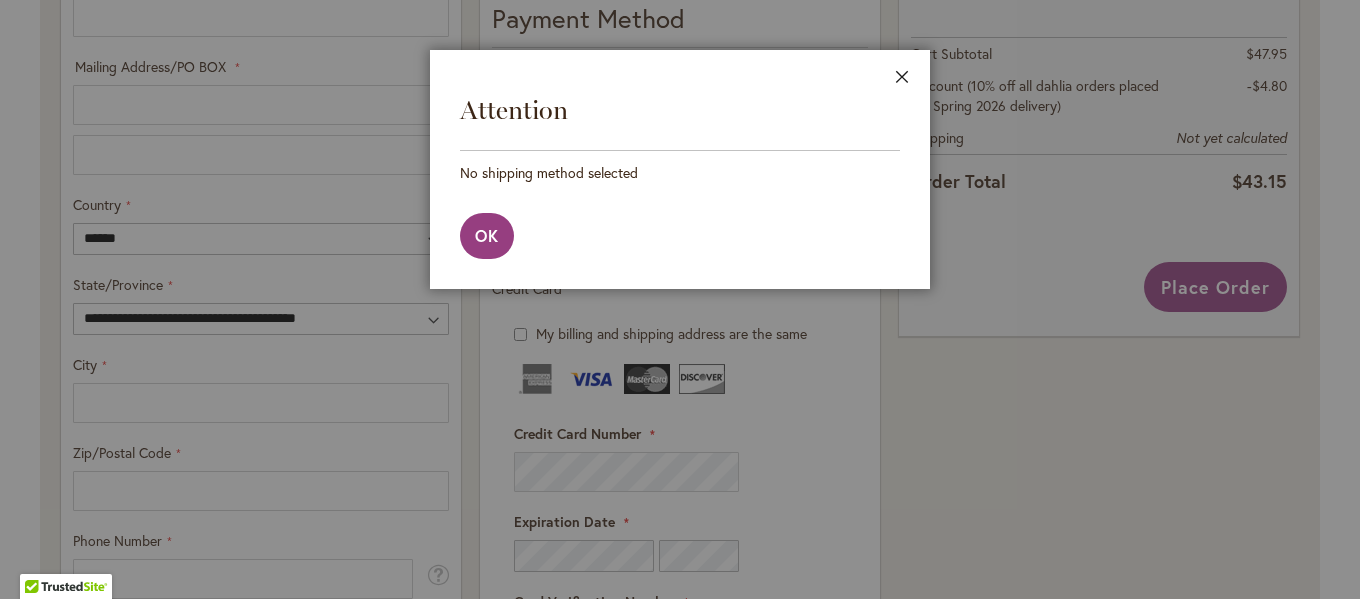 click on "Close" at bounding box center (902, 81) 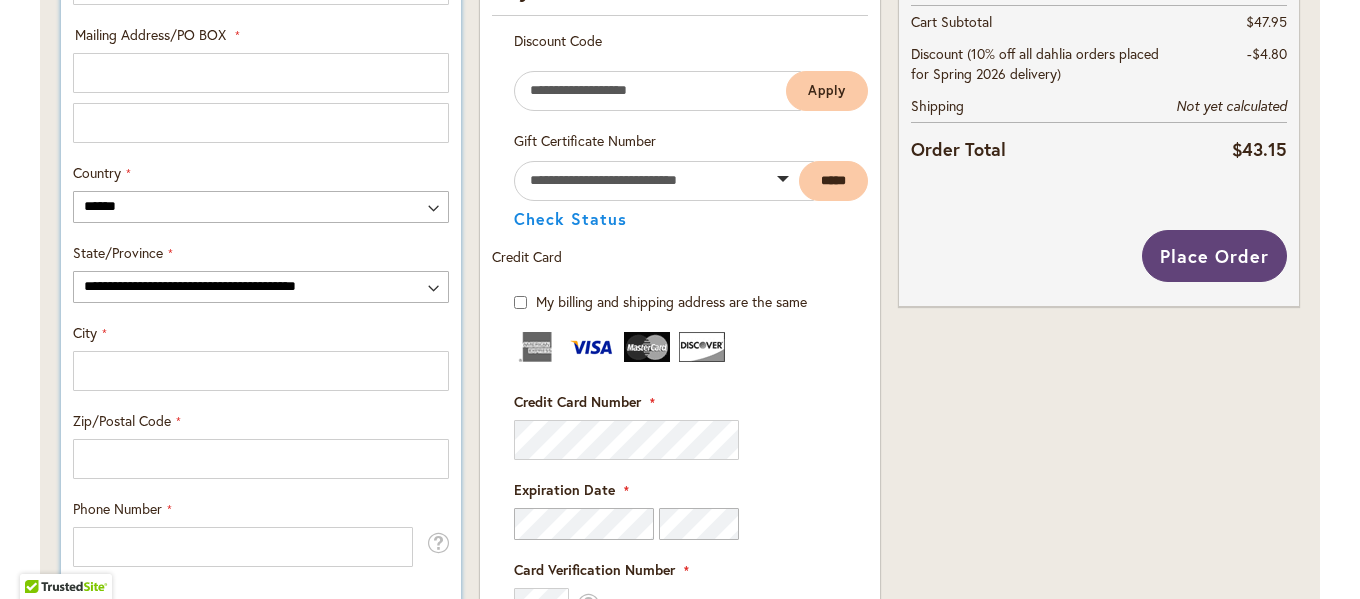 scroll, scrollTop: 827, scrollLeft: 0, axis: vertical 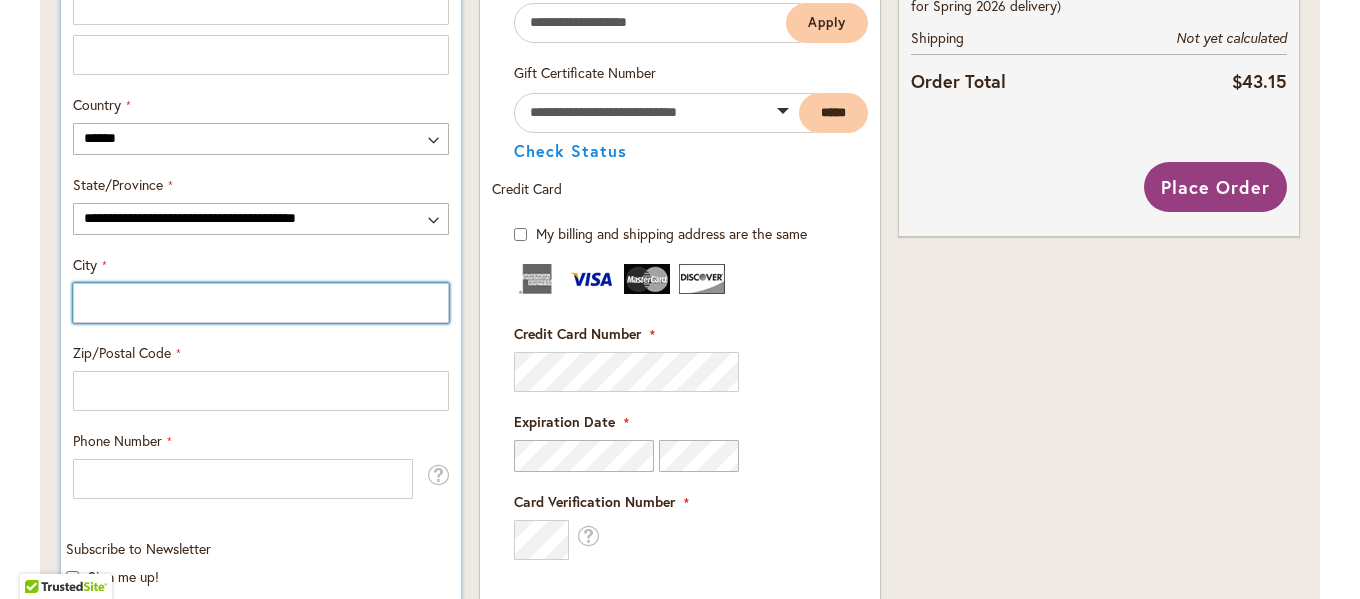 click on "City" at bounding box center (261, 303) 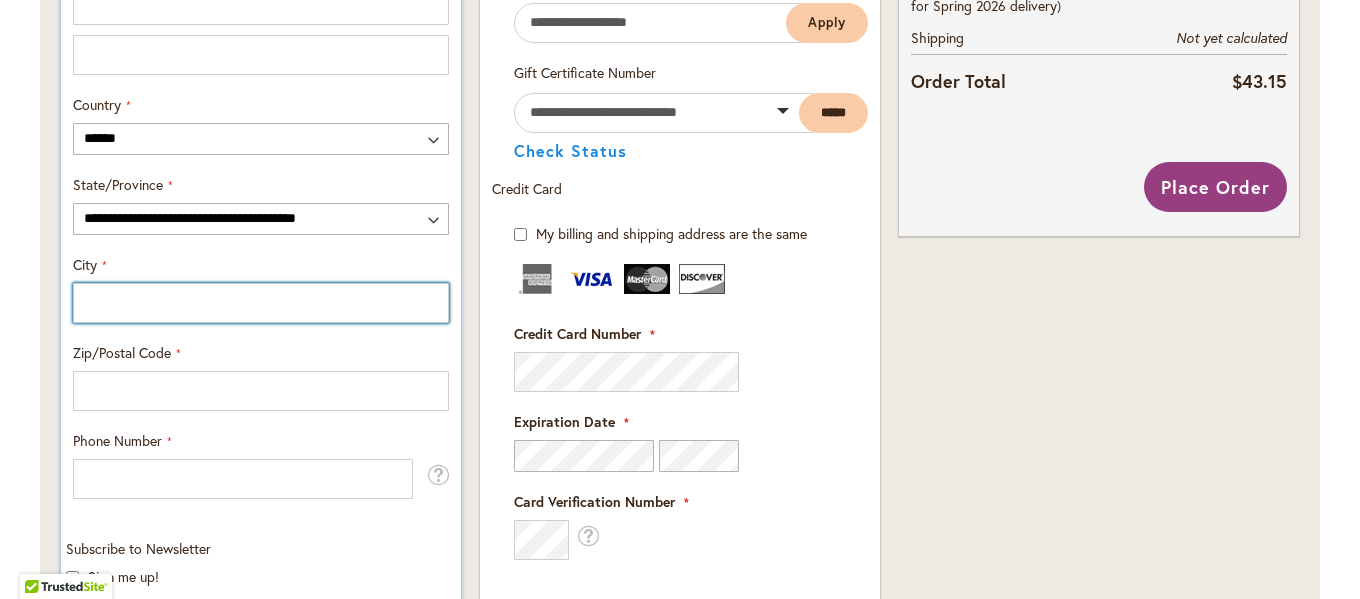 type on "********" 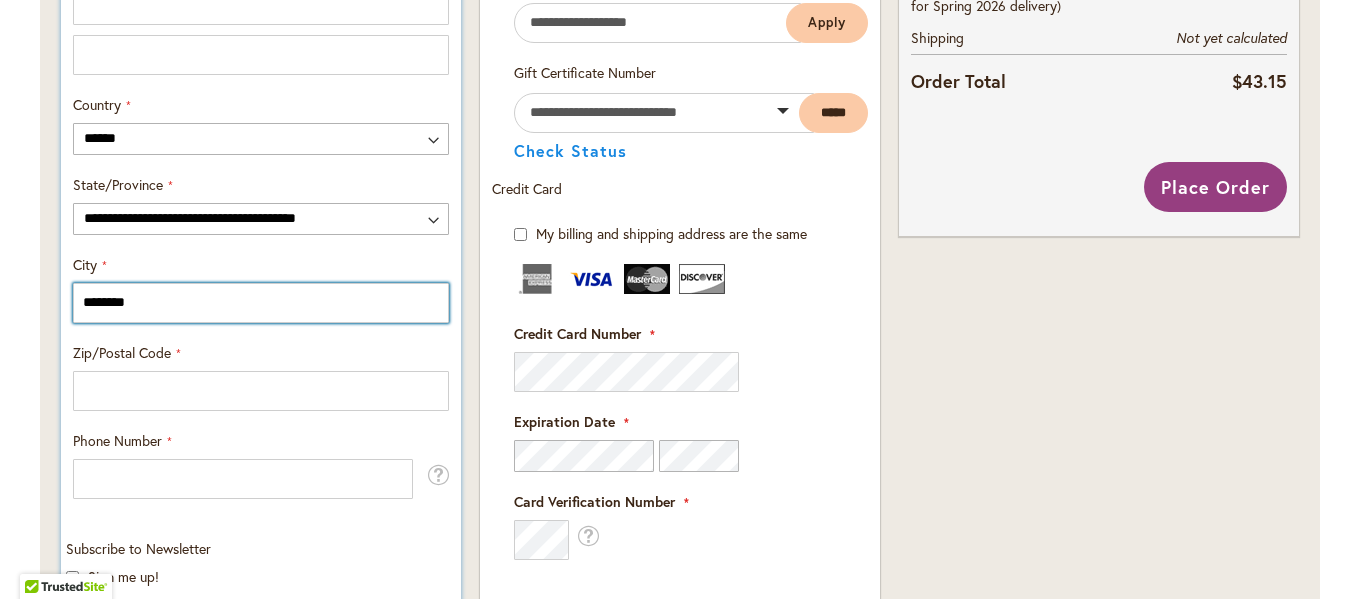 type on "**********" 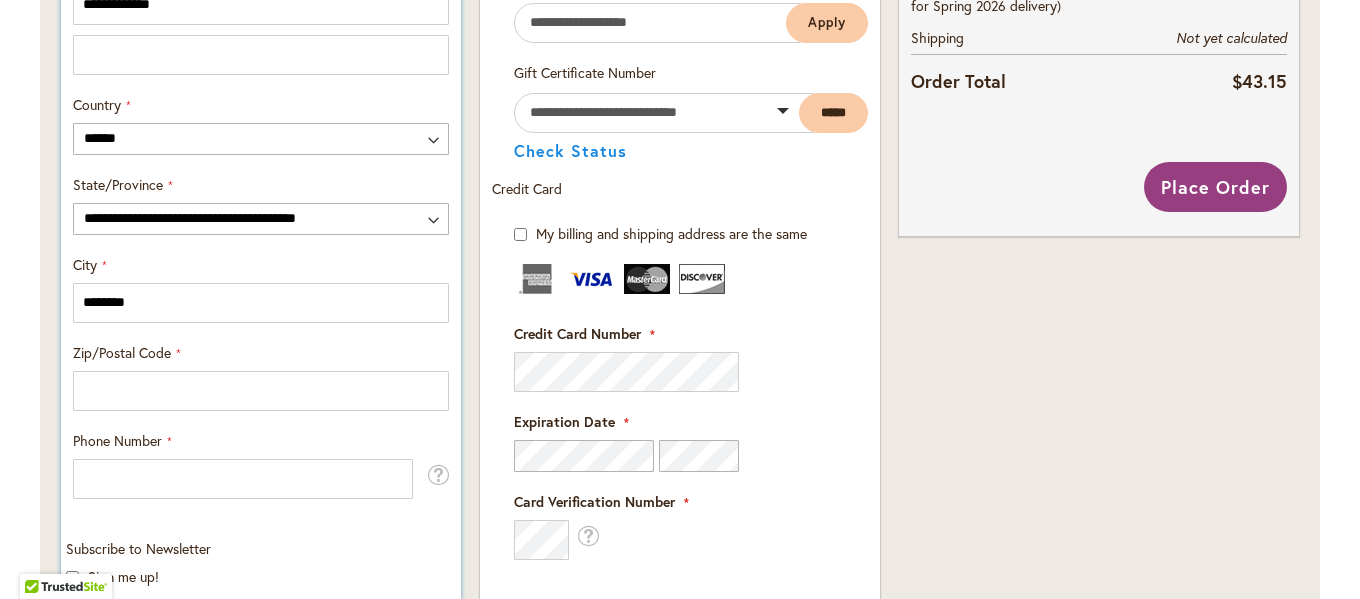 select on "**" 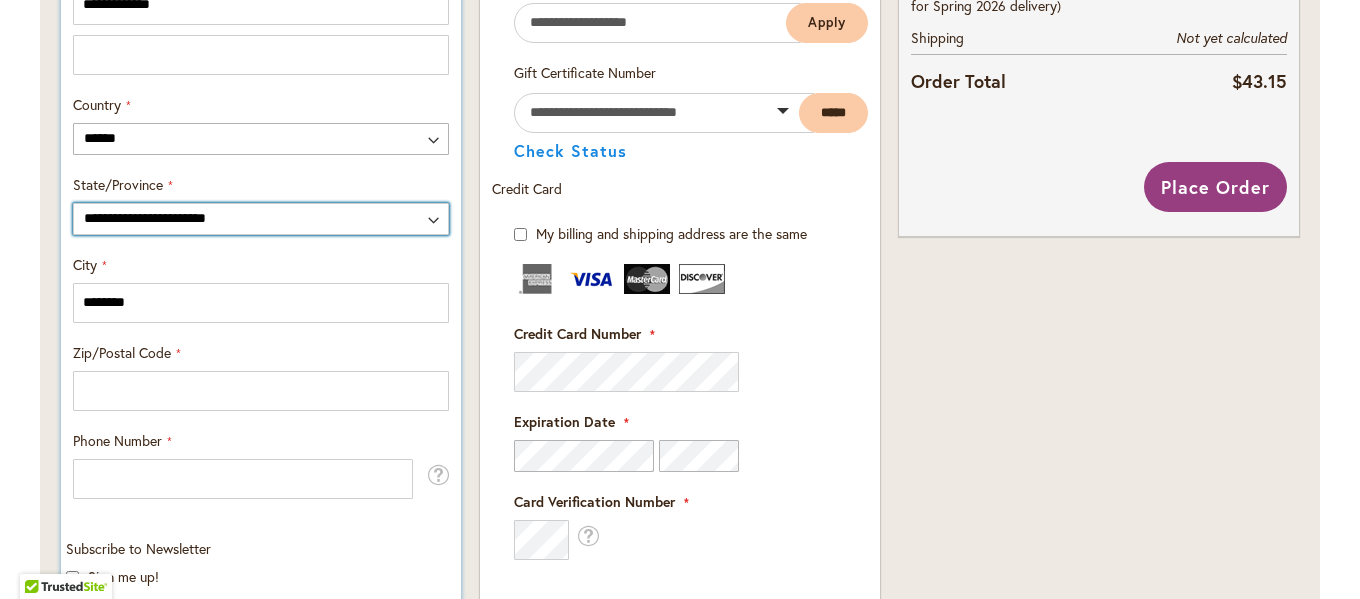 type on "*****" 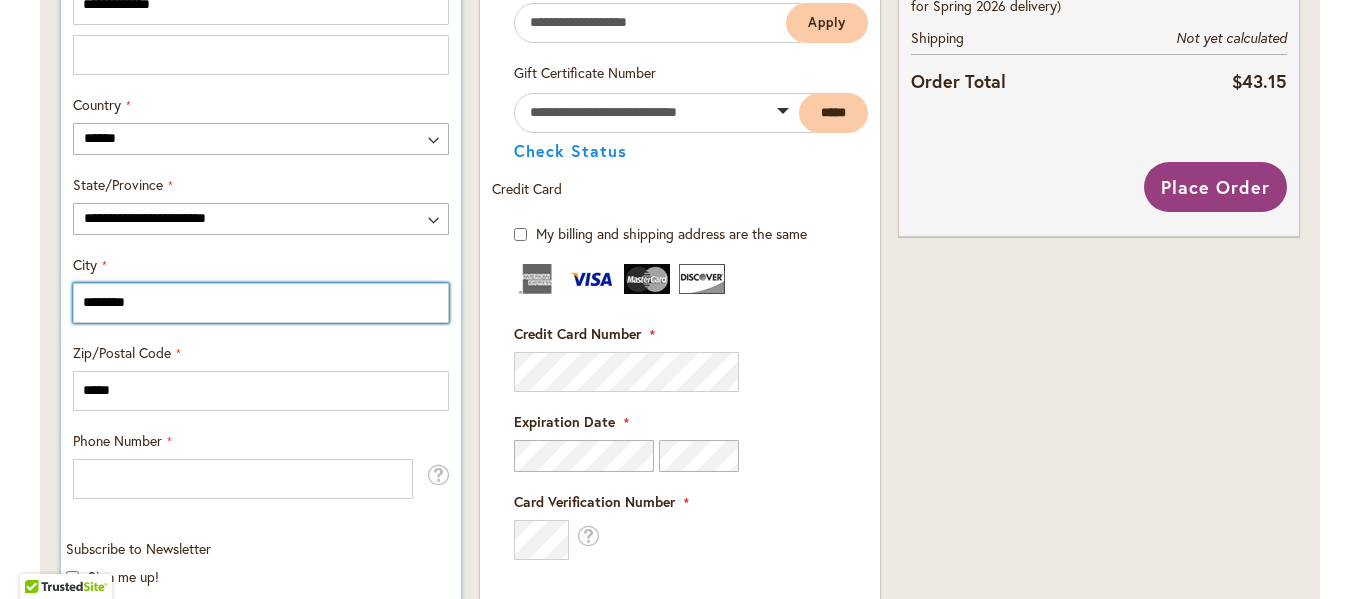 scroll, scrollTop: 825, scrollLeft: 0, axis: vertical 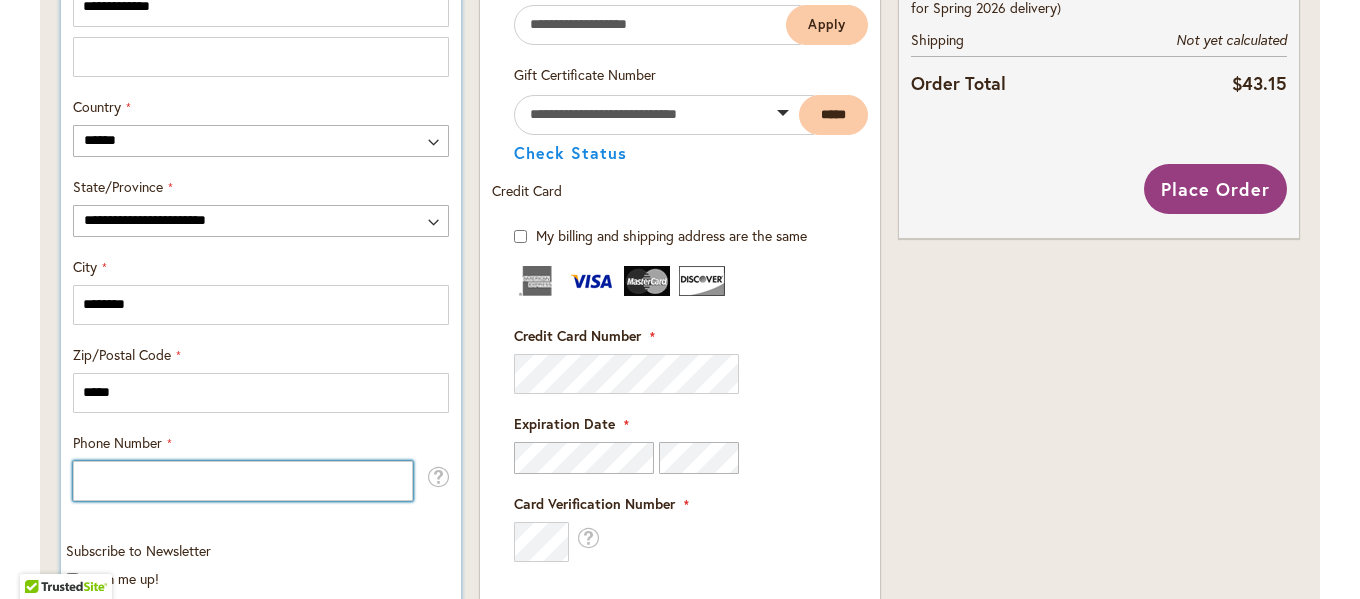 click on "Phone Number" at bounding box center [243, 481] 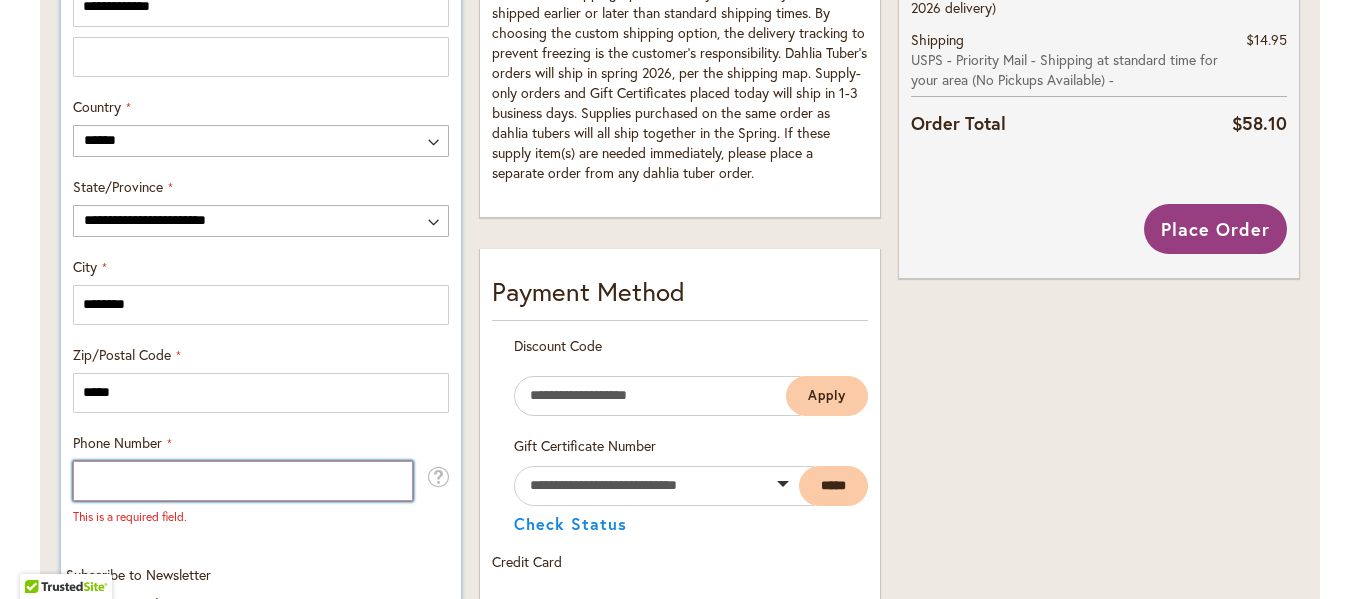 type on "**********" 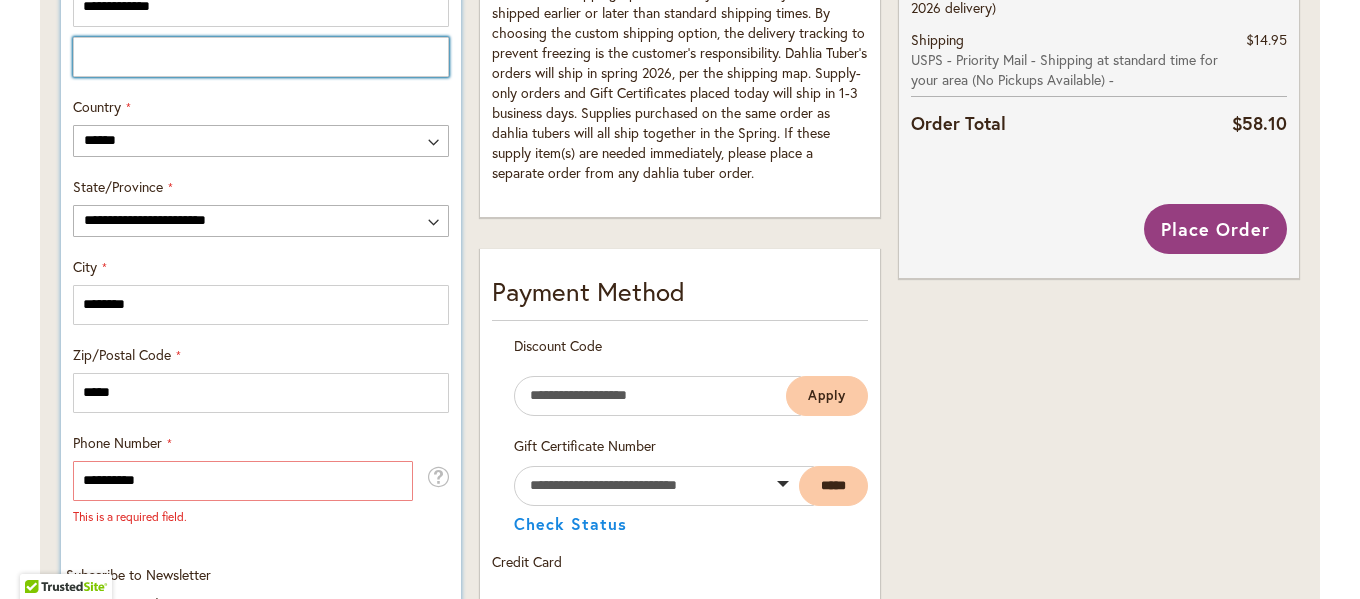 type on "**********" 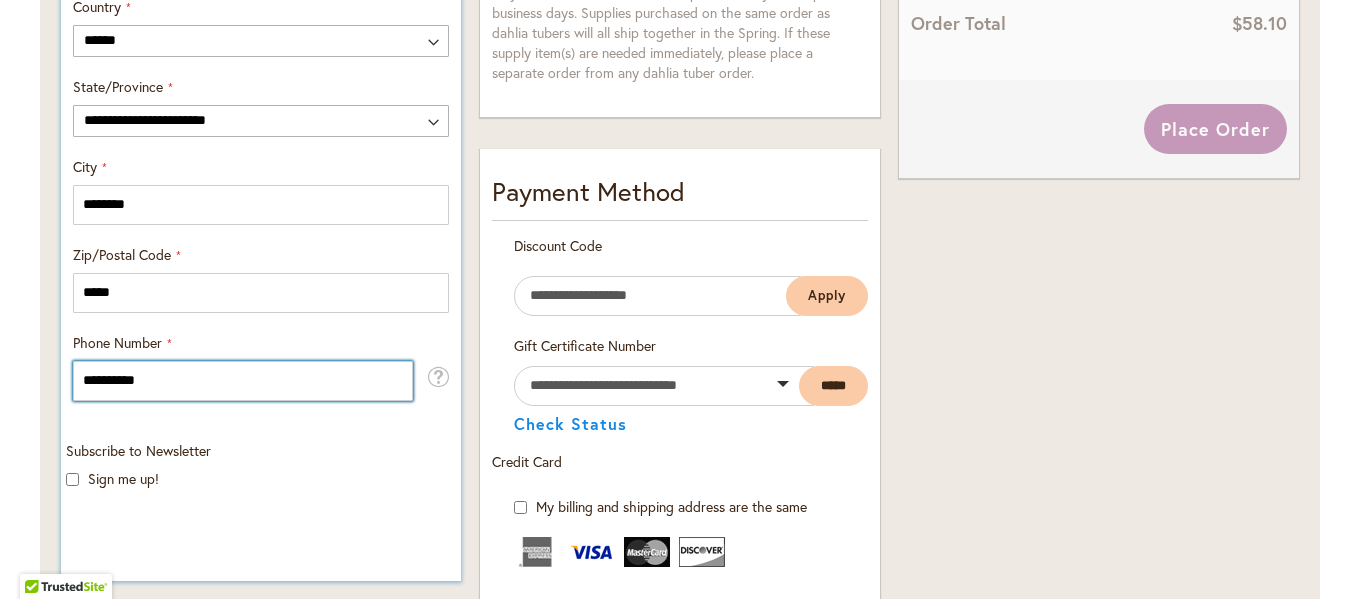 scroll, scrollTop: 1025, scrollLeft: 0, axis: vertical 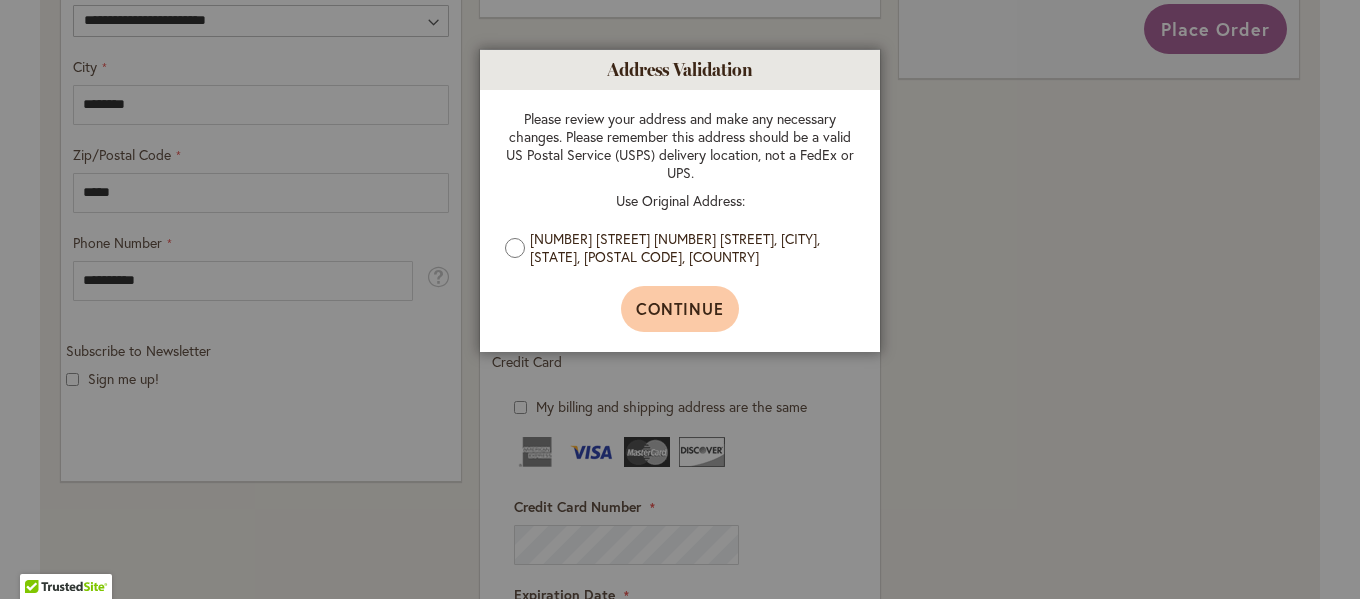 click on "Continue" at bounding box center [680, 308] 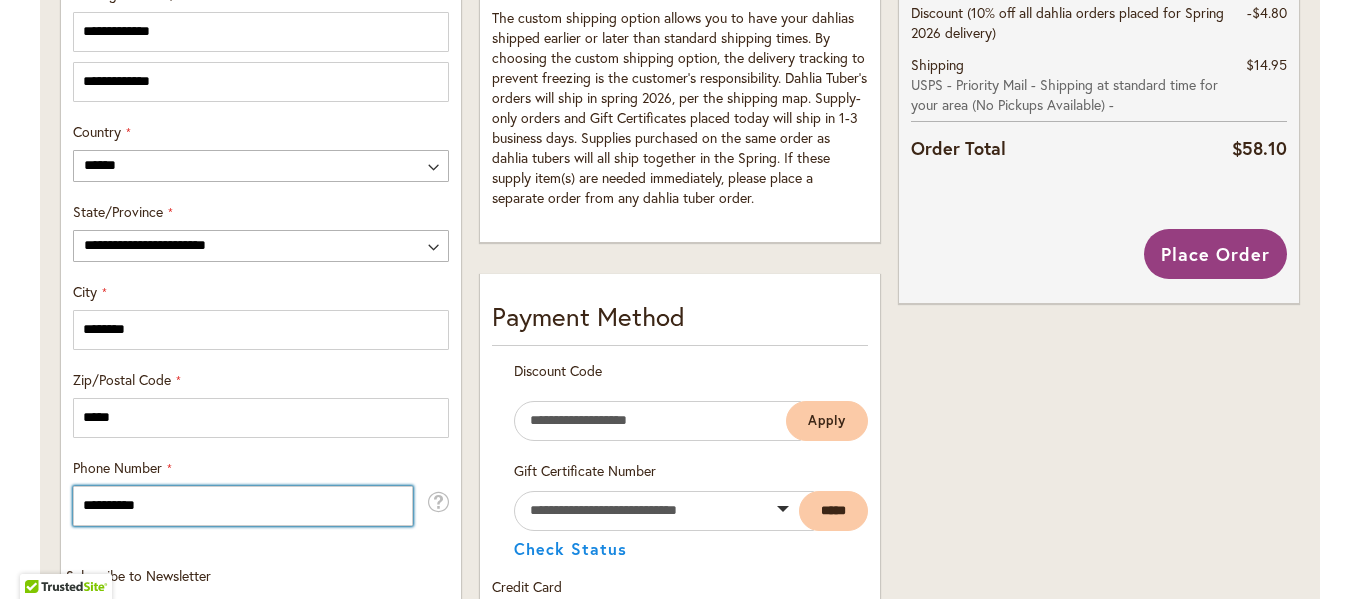 scroll, scrollTop: 798, scrollLeft: 0, axis: vertical 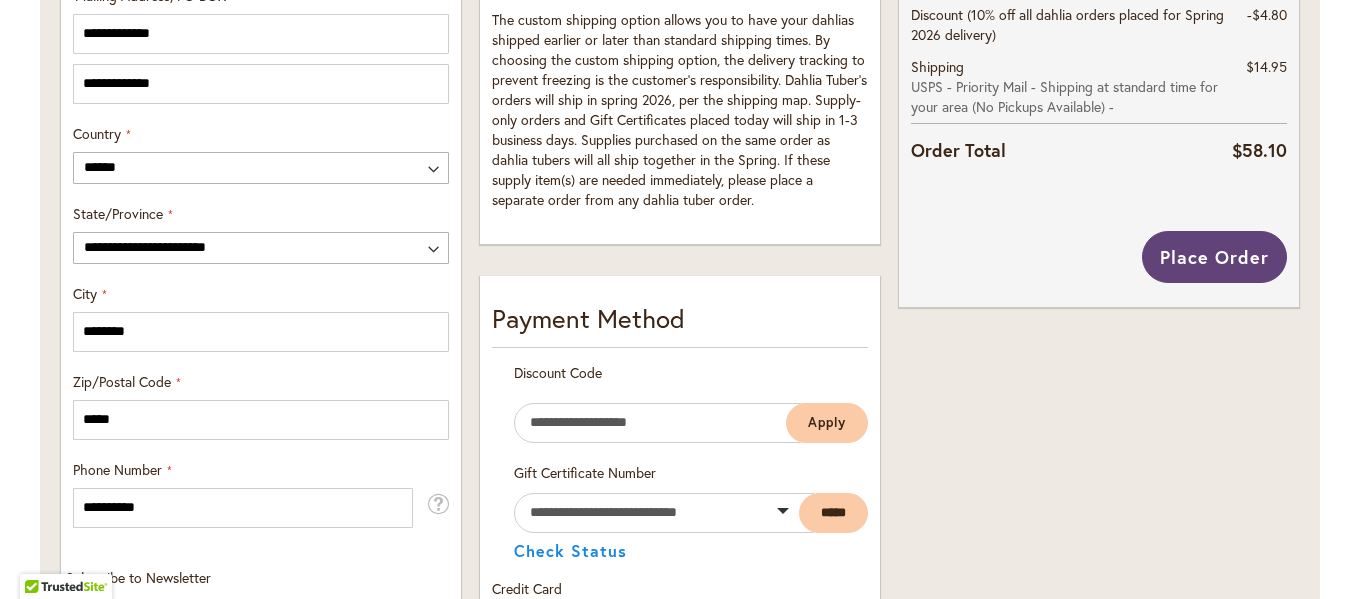 click on "Place Order" at bounding box center [1214, 257] 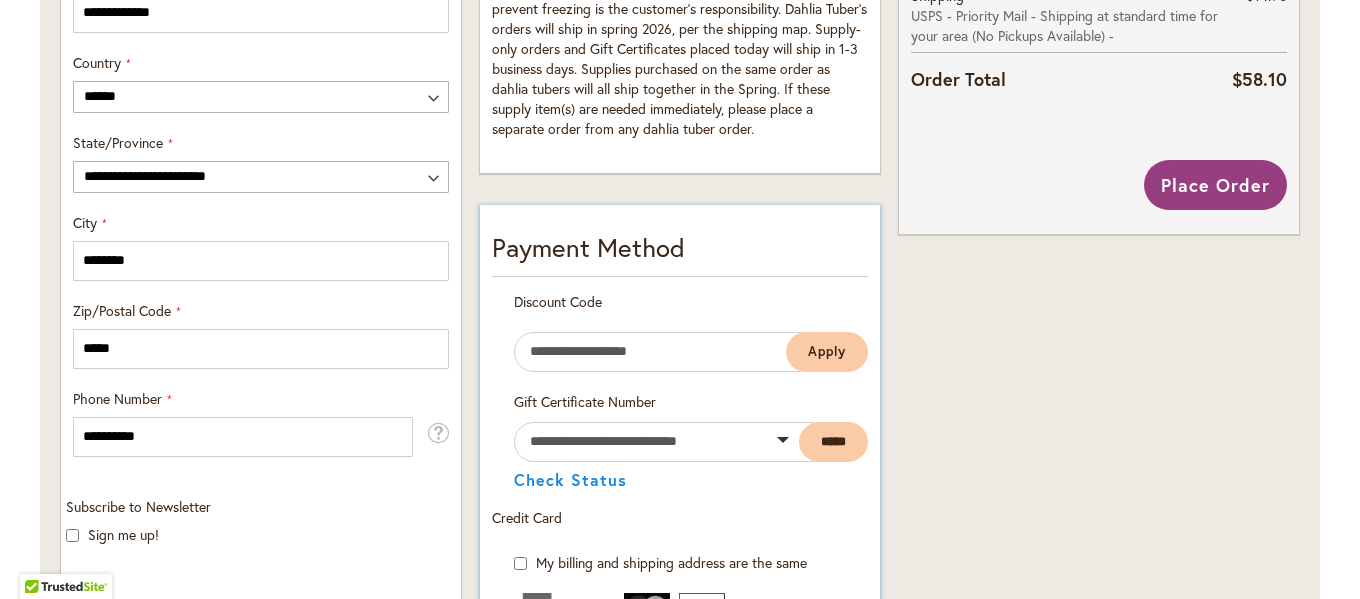 scroll, scrollTop: 922, scrollLeft: 0, axis: vertical 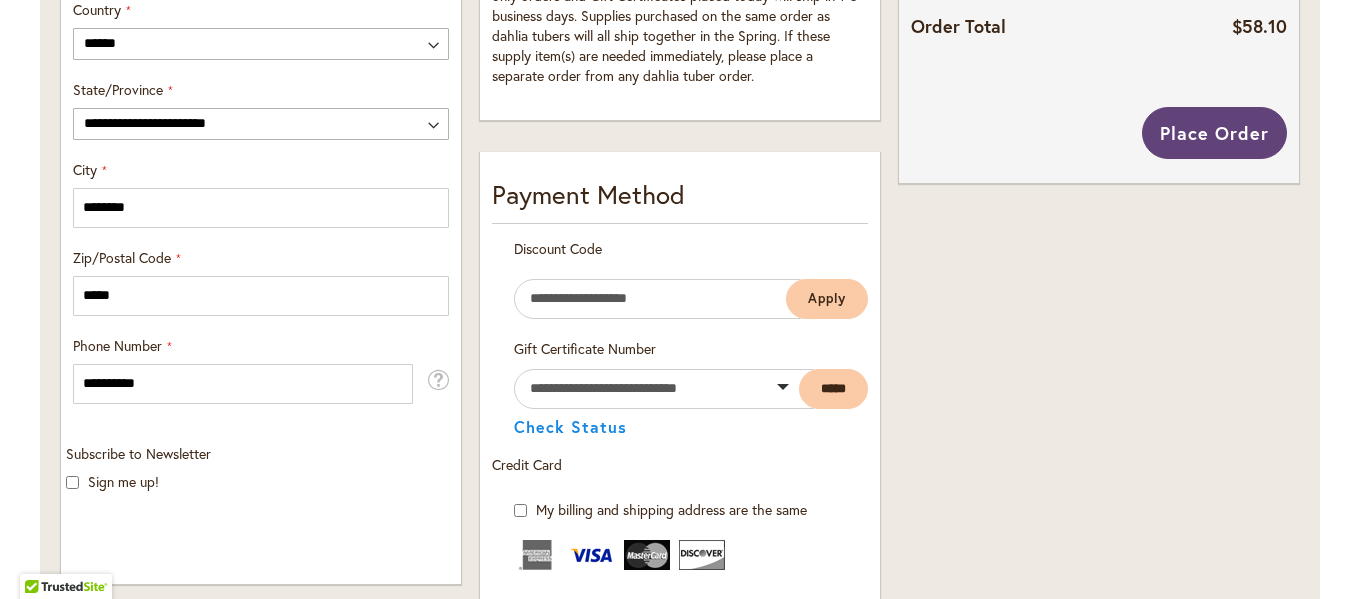 click on "Place Order" at bounding box center [1214, 133] 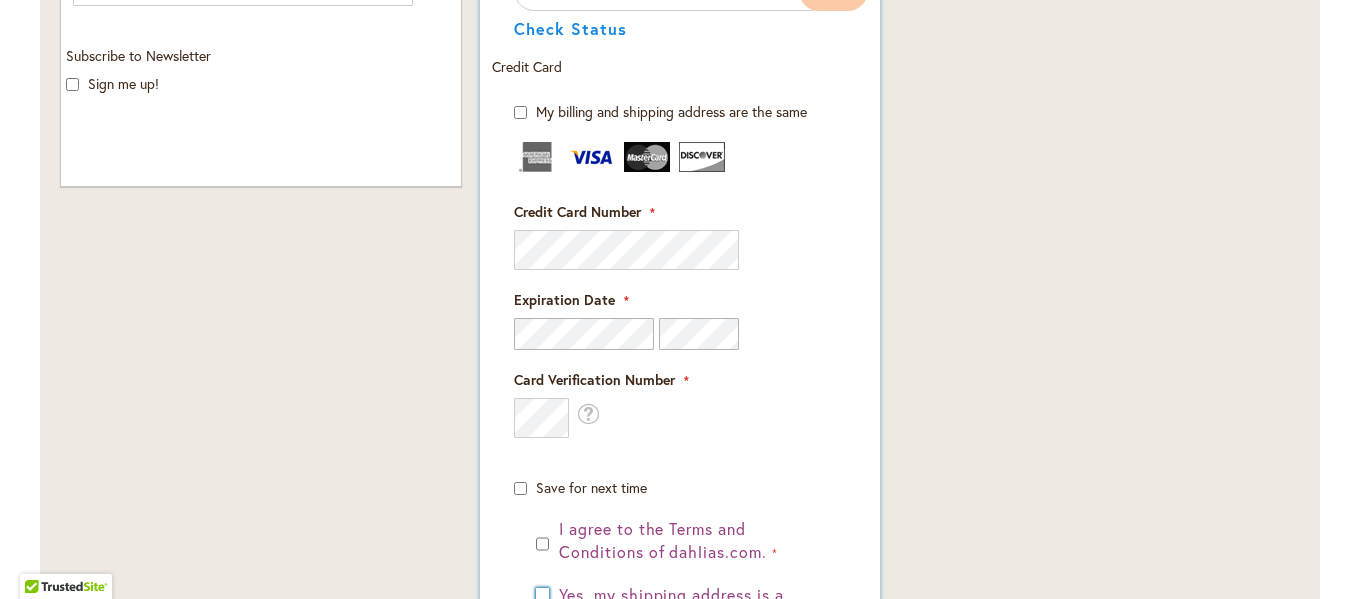 scroll, scrollTop: 800, scrollLeft: 0, axis: vertical 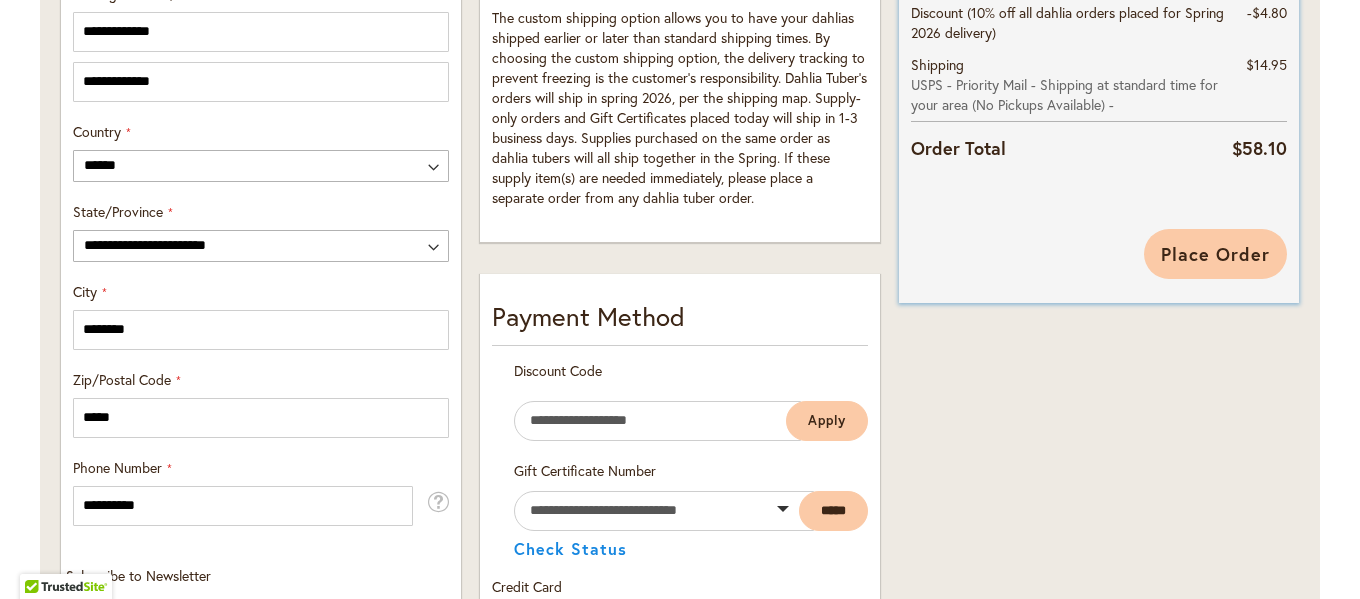 click on "Place Order" at bounding box center (1215, 254) 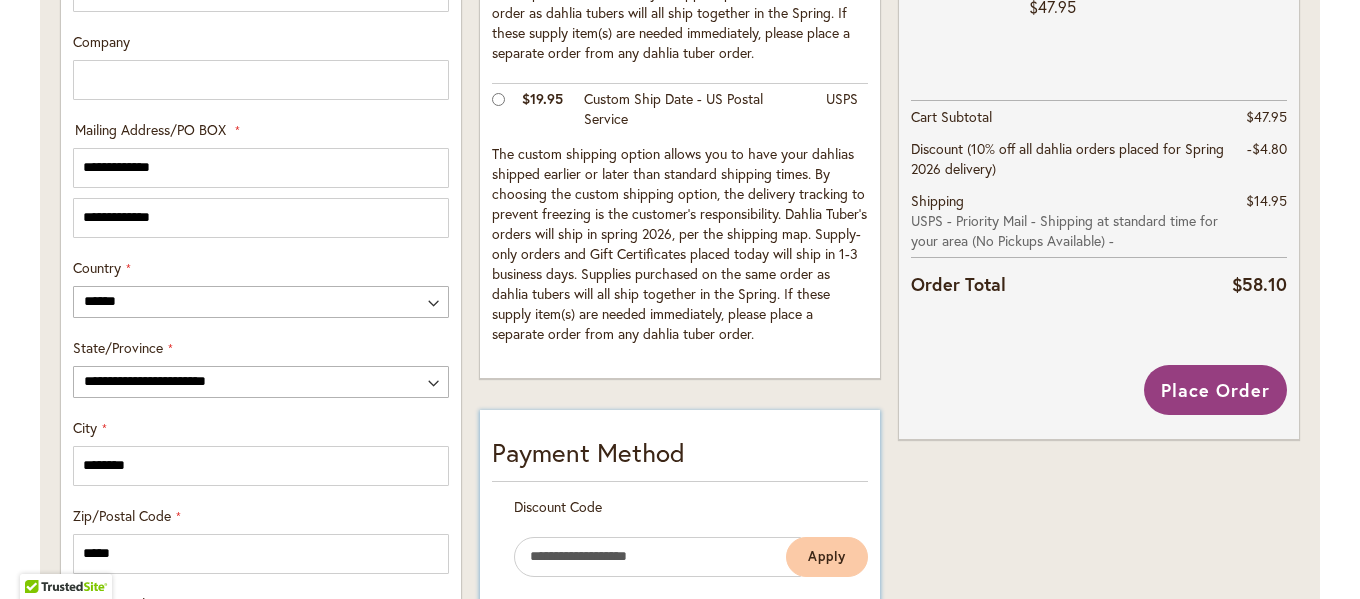 scroll, scrollTop: 640, scrollLeft: 0, axis: vertical 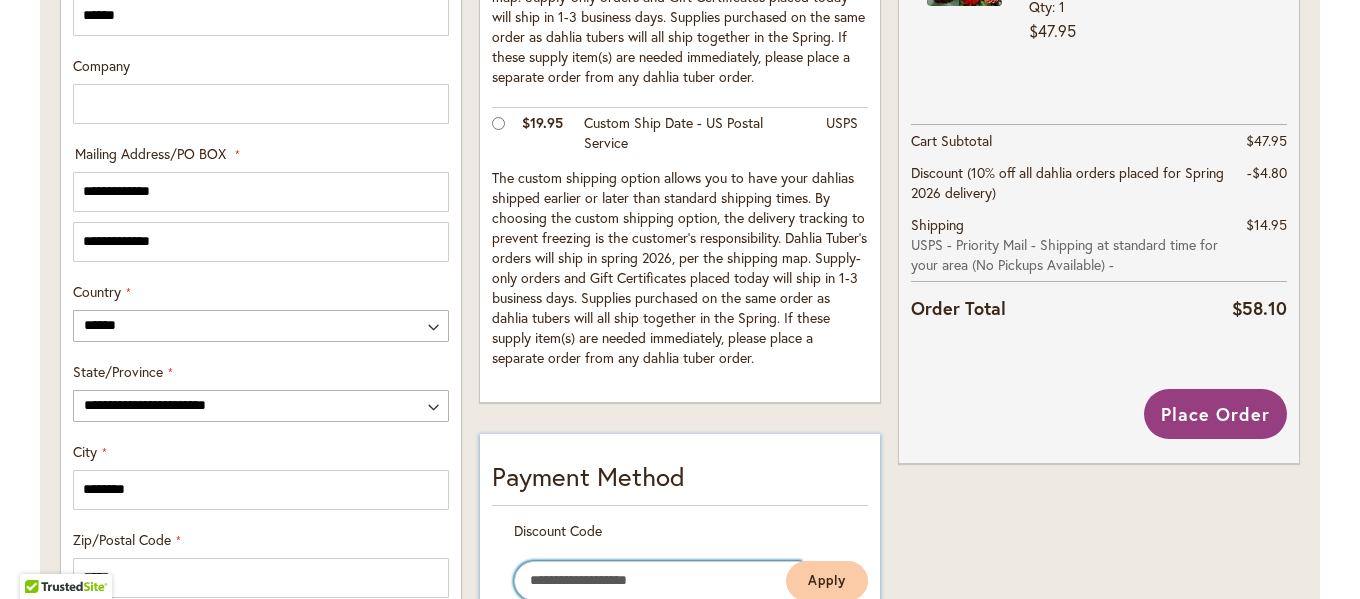 click on "Enter discount code" at bounding box center [657, 581] 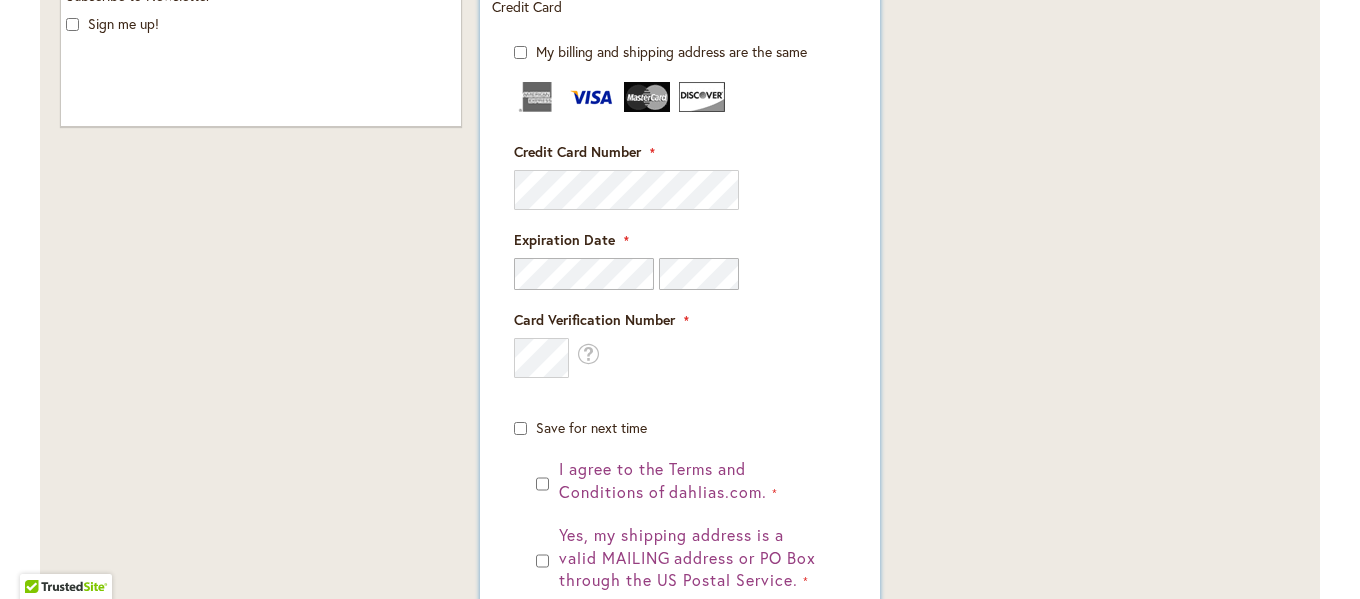 scroll, scrollTop: 1400, scrollLeft: 0, axis: vertical 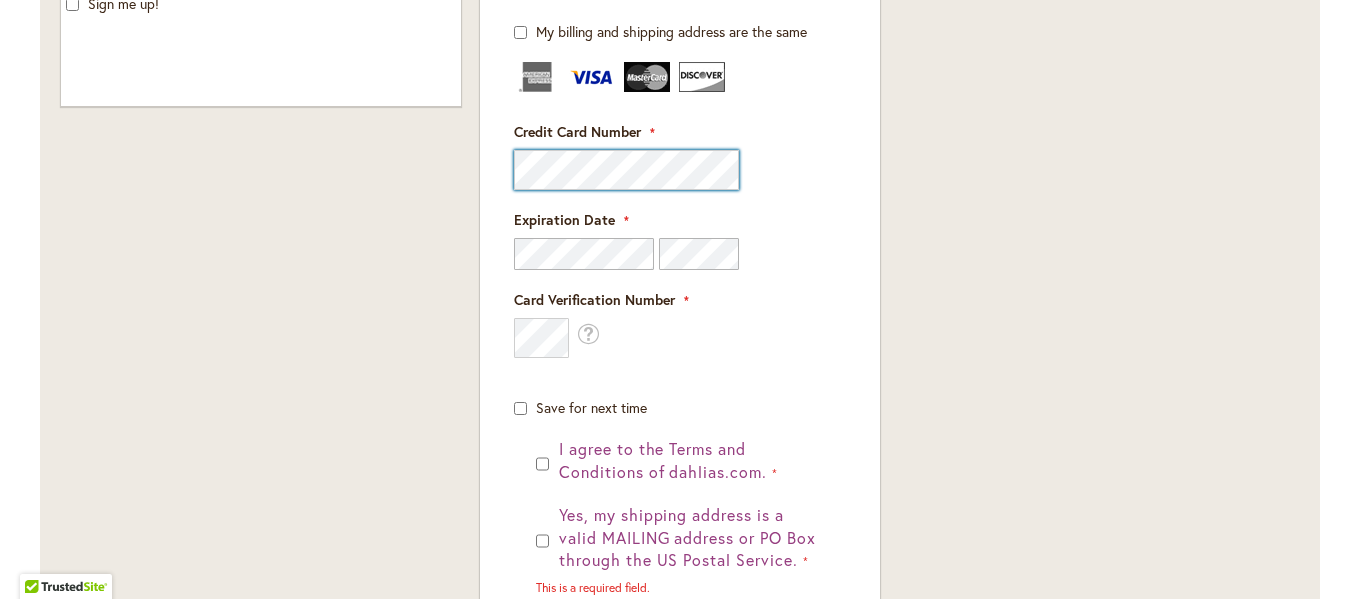 click on "**********" at bounding box center (680, -128) 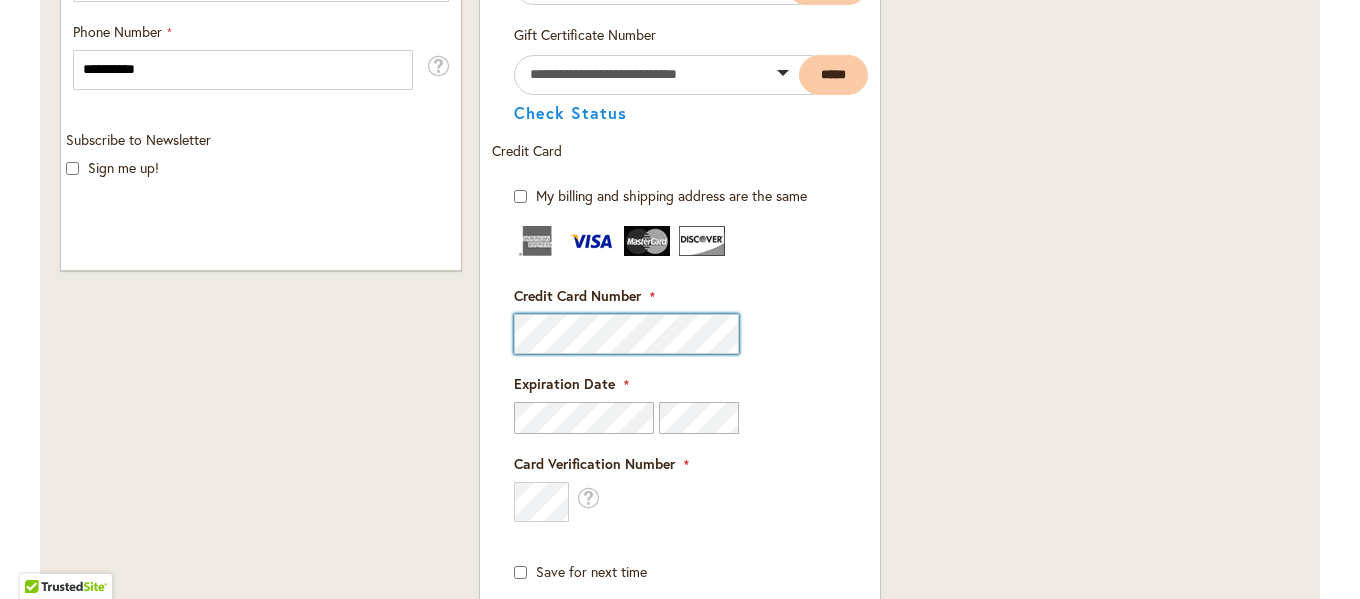scroll, scrollTop: 1200, scrollLeft: 0, axis: vertical 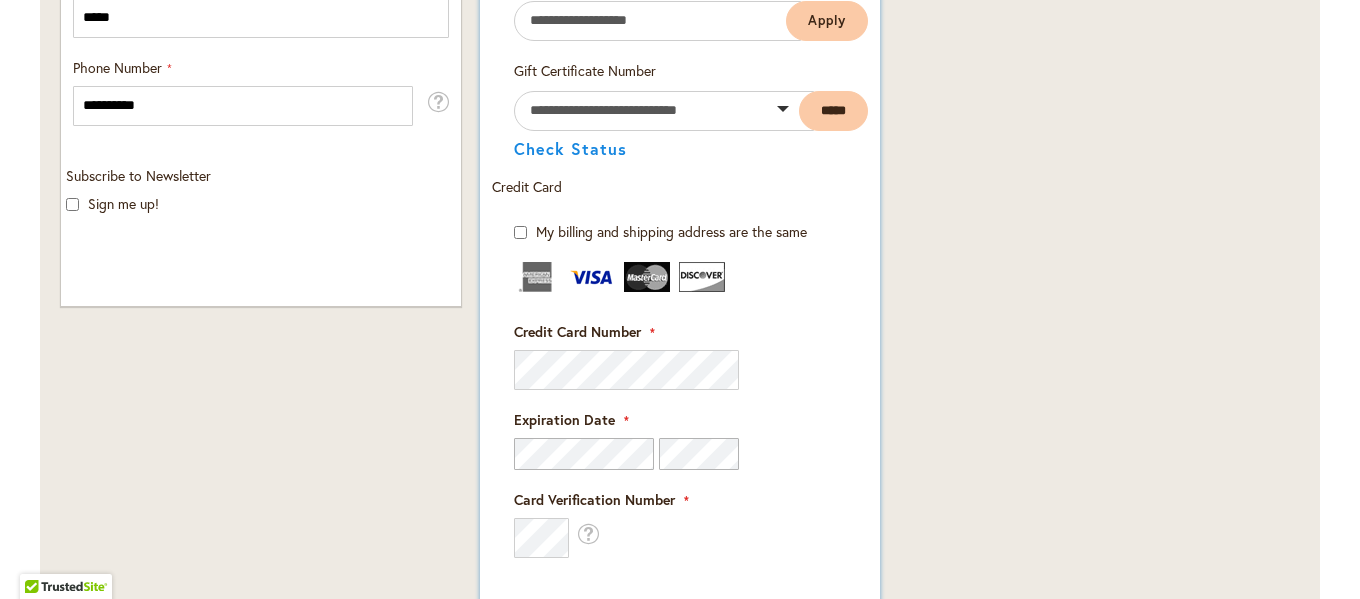 click on "Save for next time" at bounding box center [680, 598] 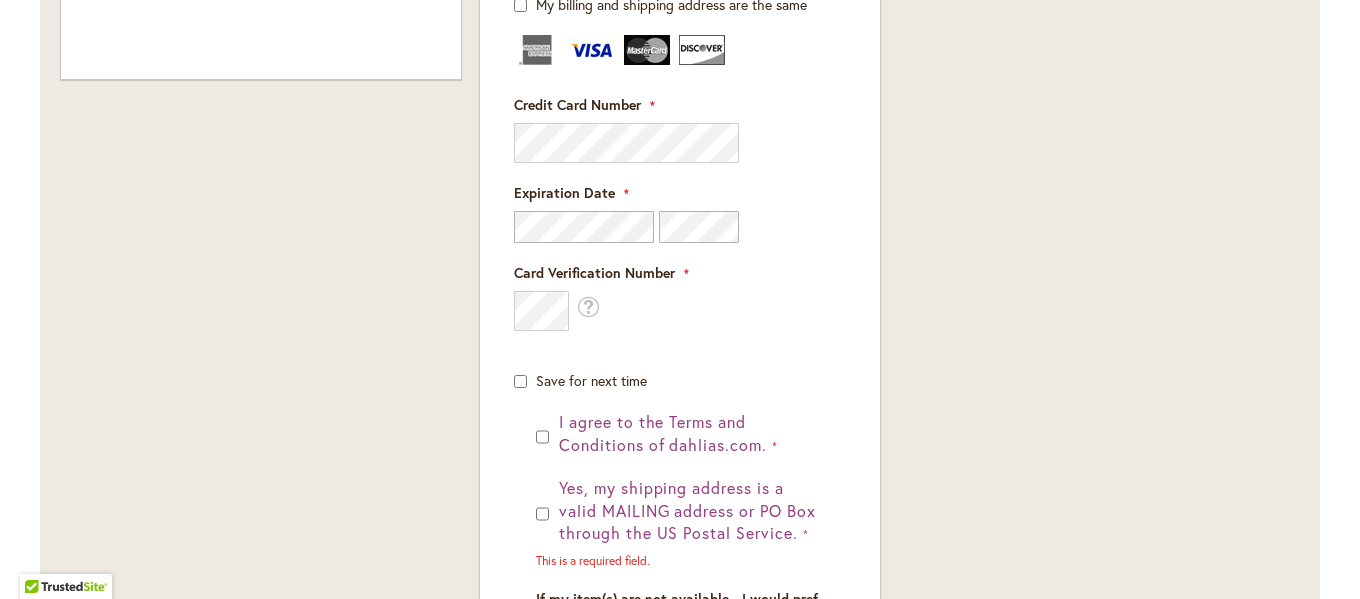 scroll, scrollTop: 1520, scrollLeft: 0, axis: vertical 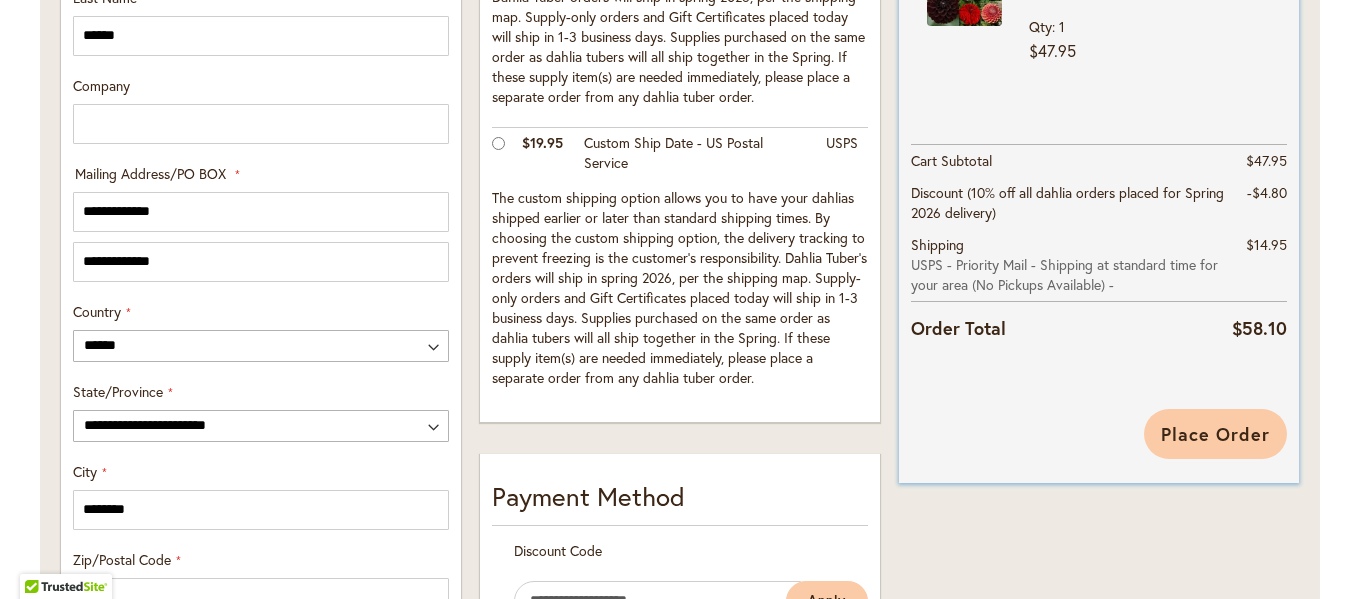 click on "Place Order" at bounding box center [1215, 434] 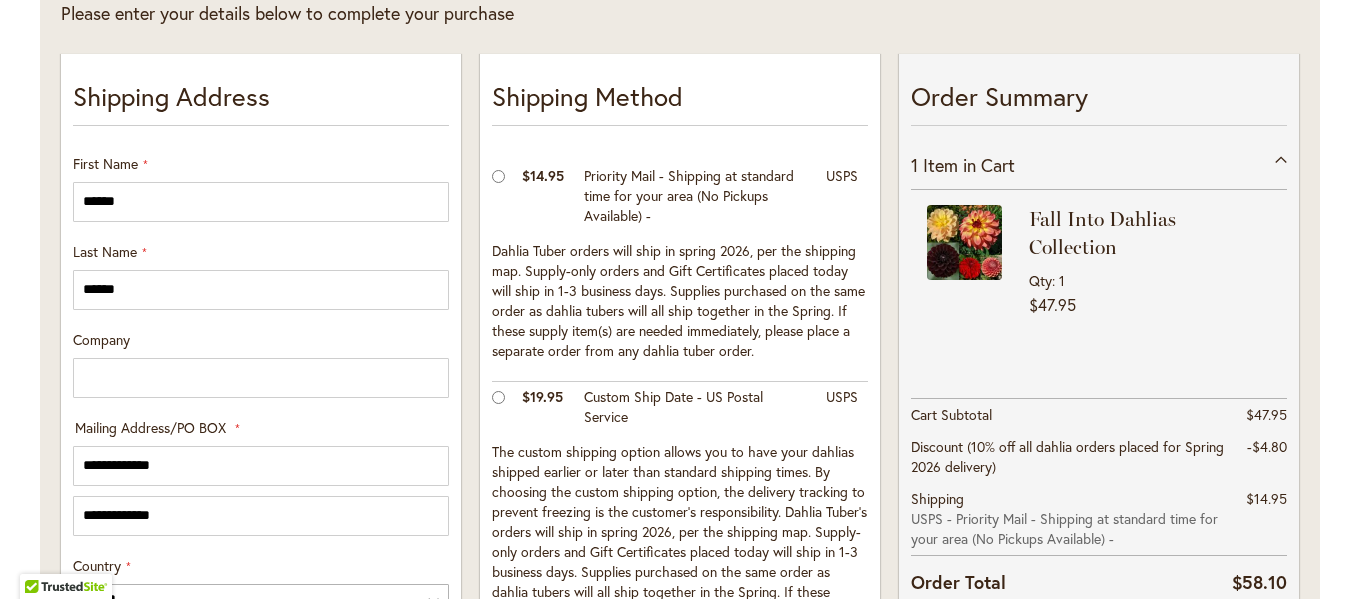 scroll, scrollTop: 322, scrollLeft: 0, axis: vertical 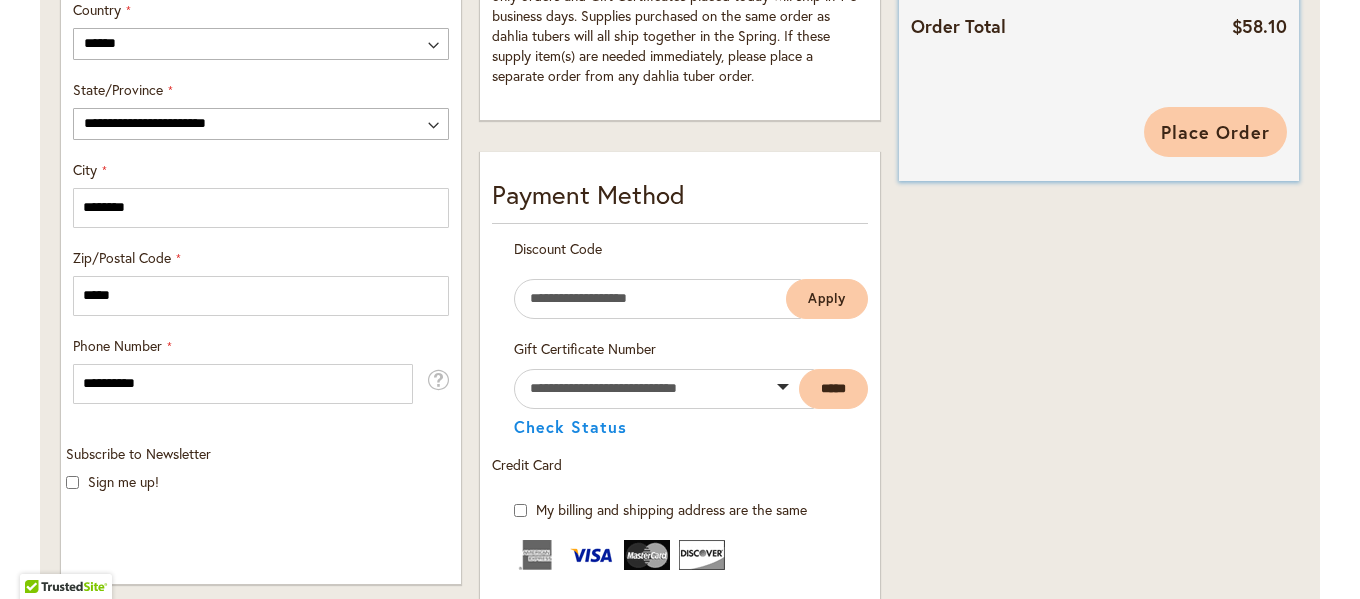 click on "Place Order" at bounding box center (1215, 132) 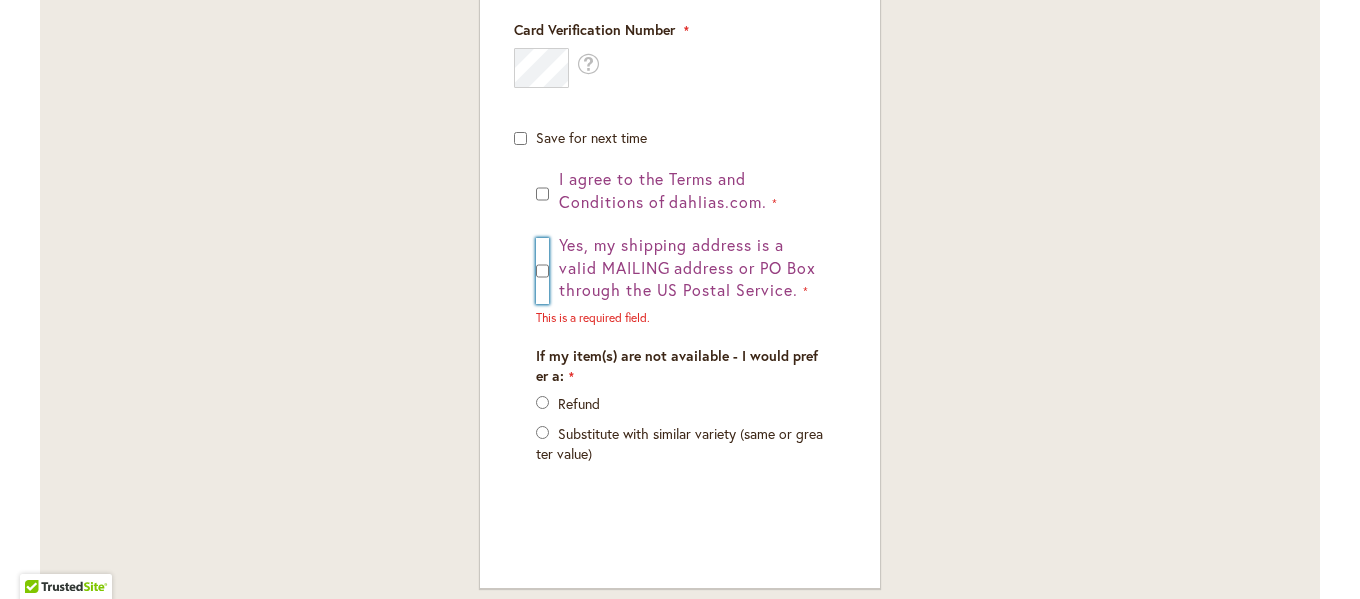 scroll, scrollTop: 1600, scrollLeft: 0, axis: vertical 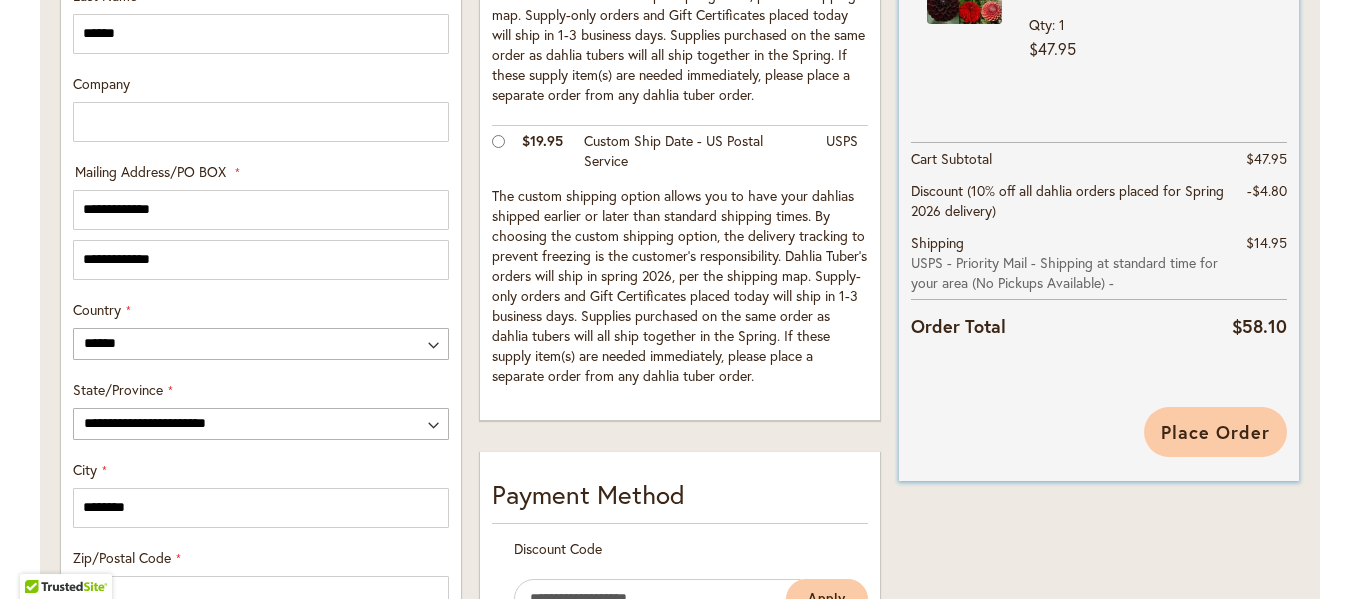 click on "Place Order" at bounding box center (1215, 432) 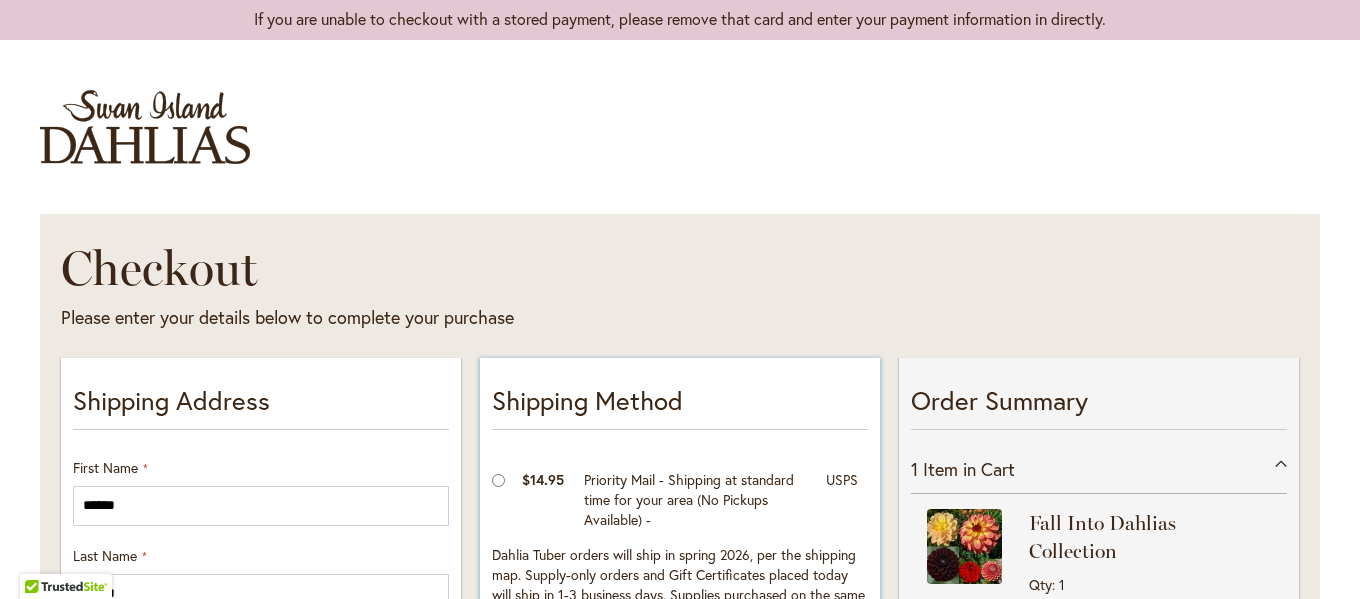 scroll, scrollTop: 0, scrollLeft: 0, axis: both 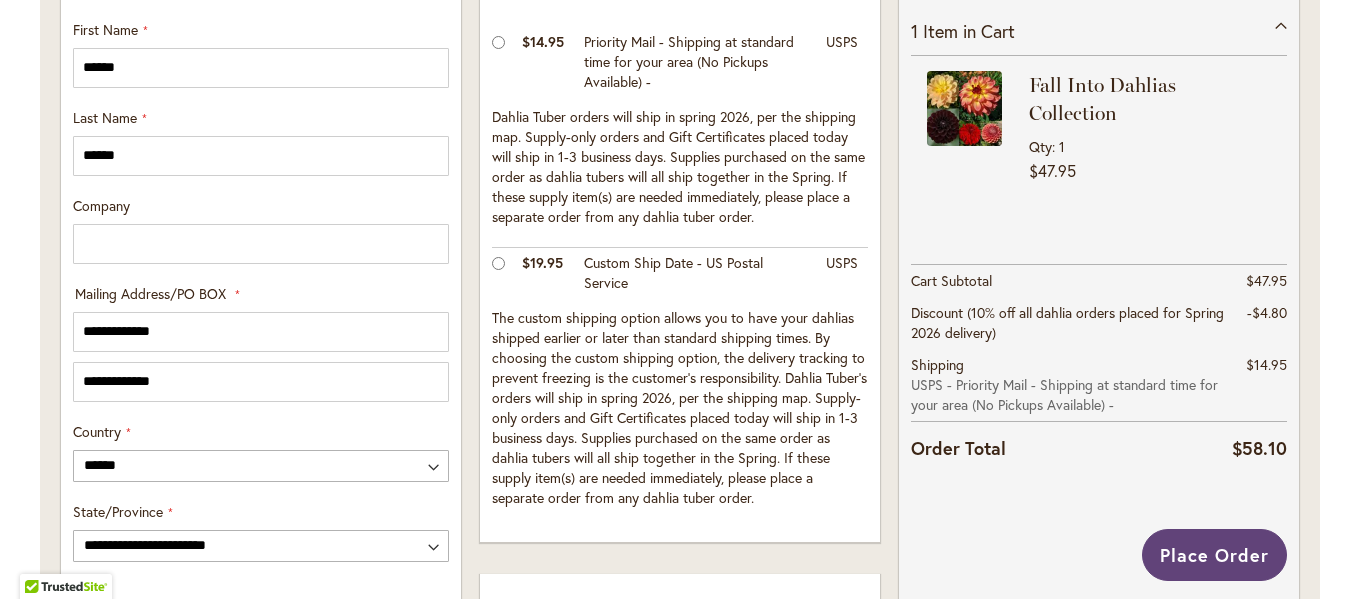 click on "Place Order" at bounding box center (1214, 555) 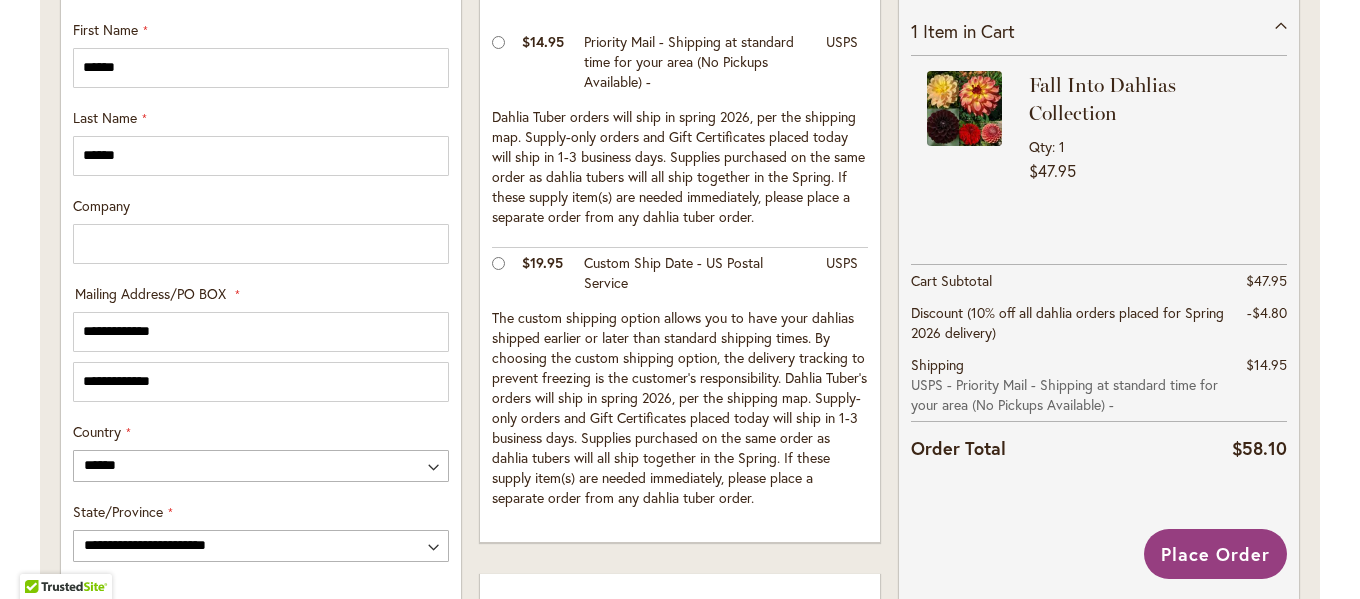 scroll, scrollTop: 1640, scrollLeft: 0, axis: vertical 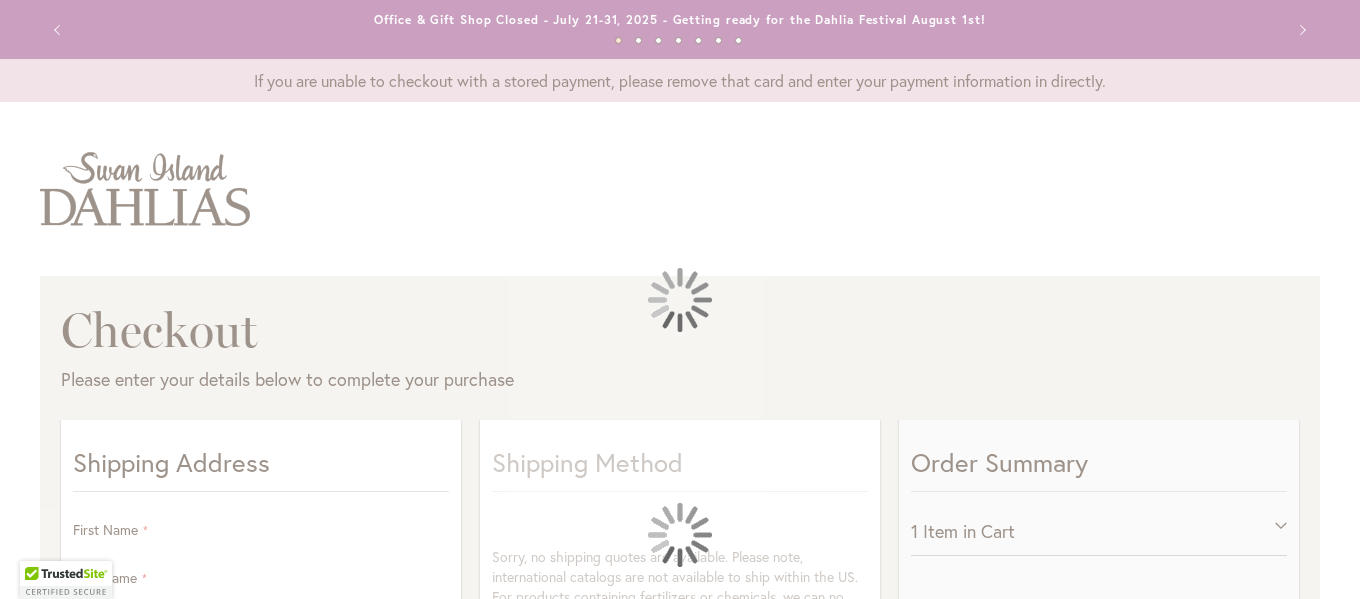 select on "**" 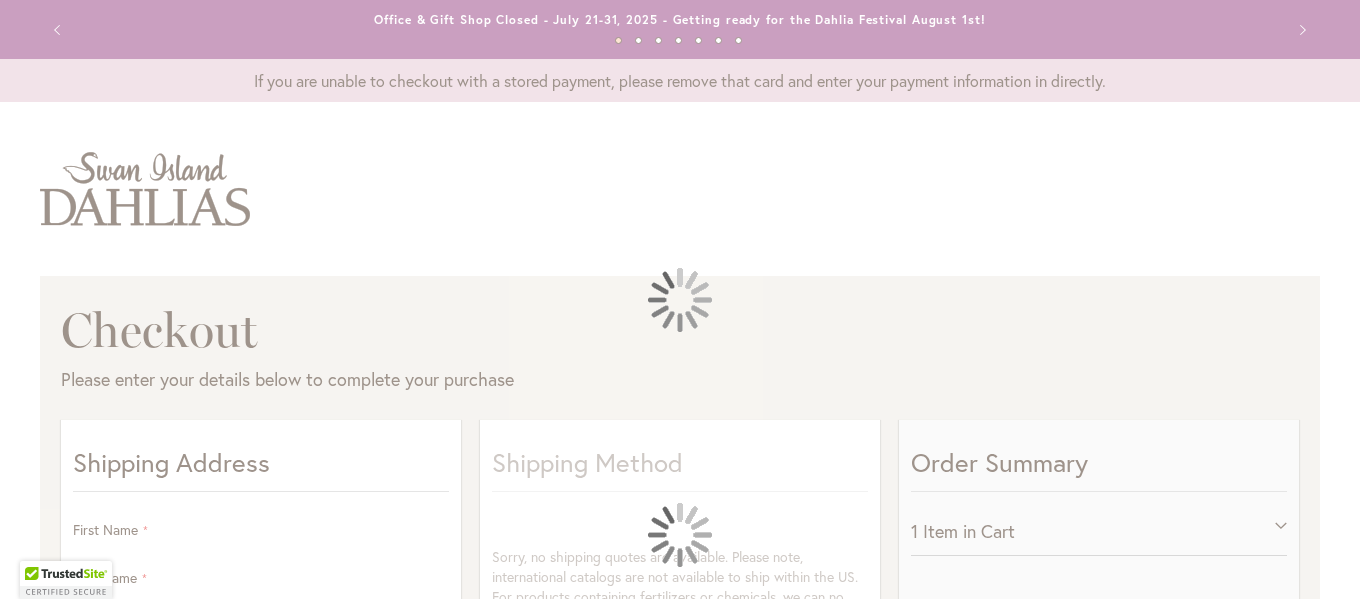 select on "**" 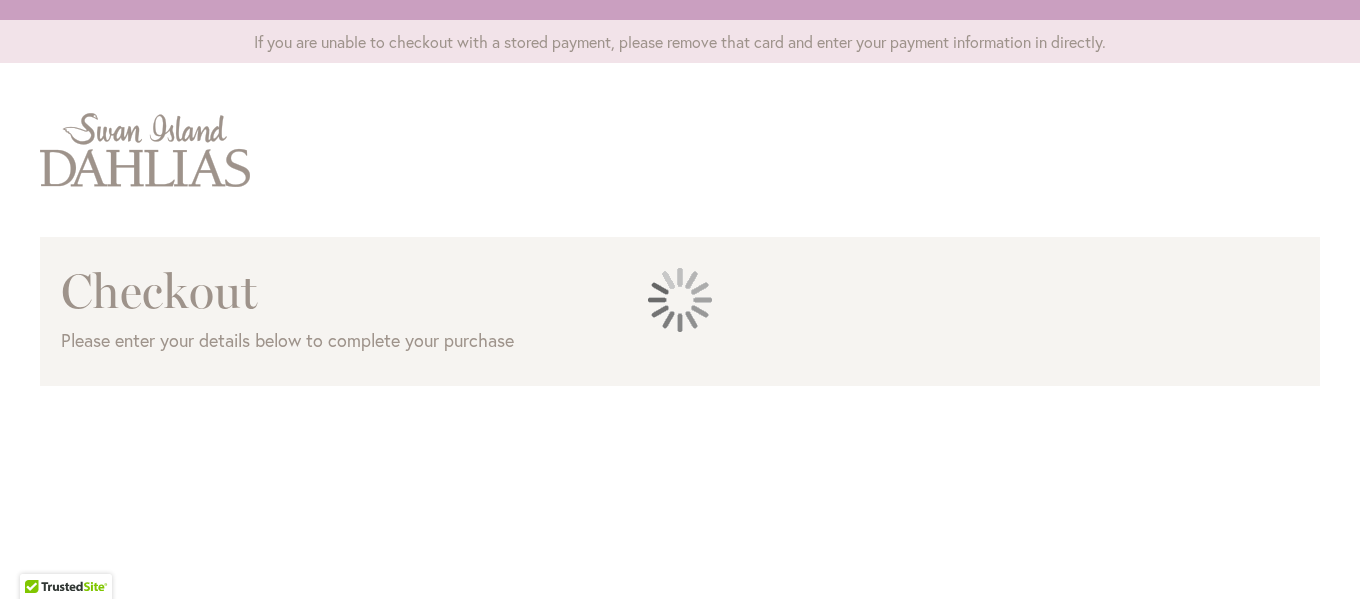 scroll, scrollTop: 0, scrollLeft: 0, axis: both 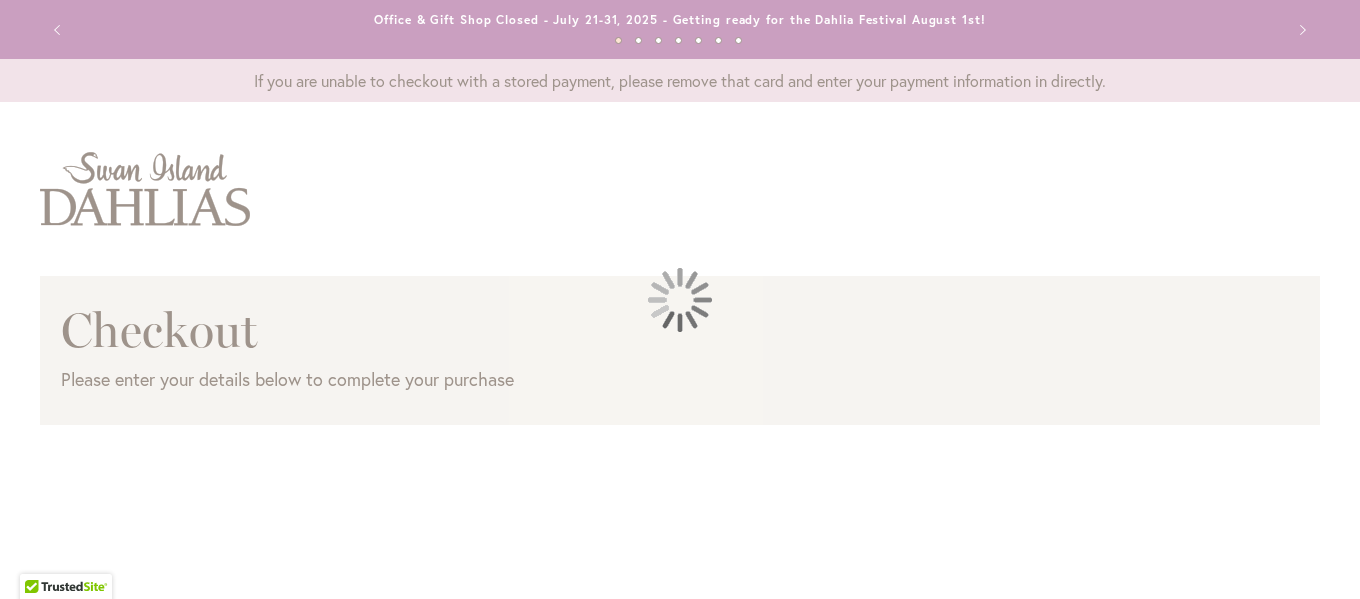 select on "**" 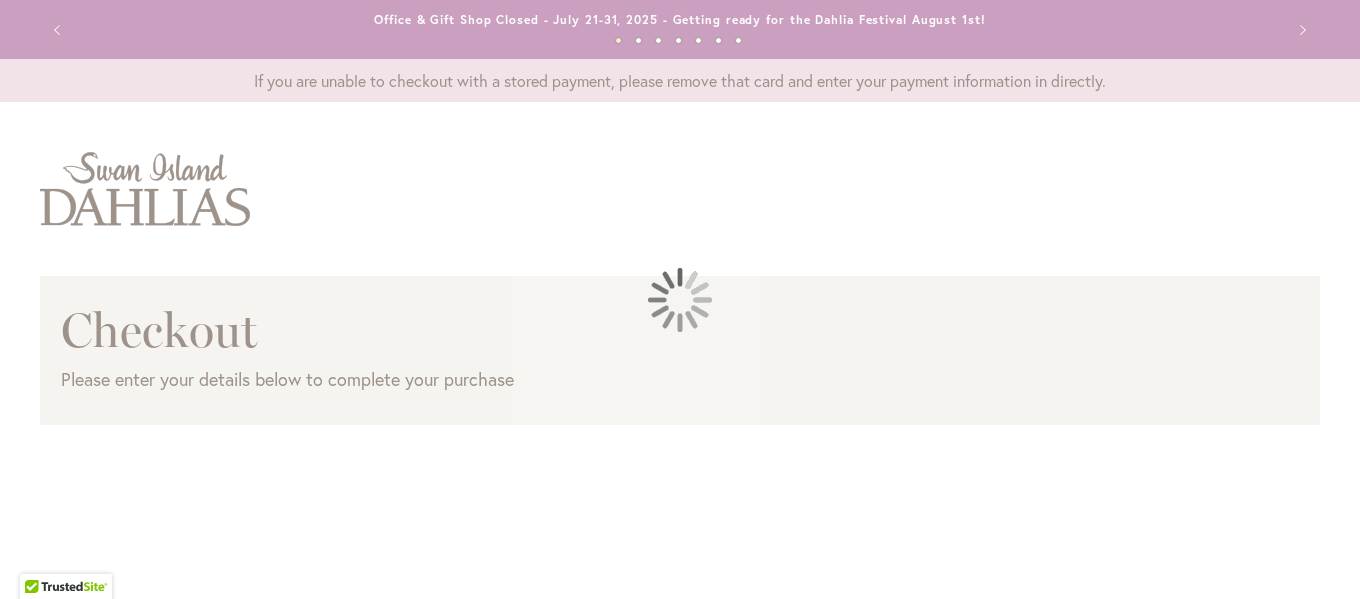 select on "**" 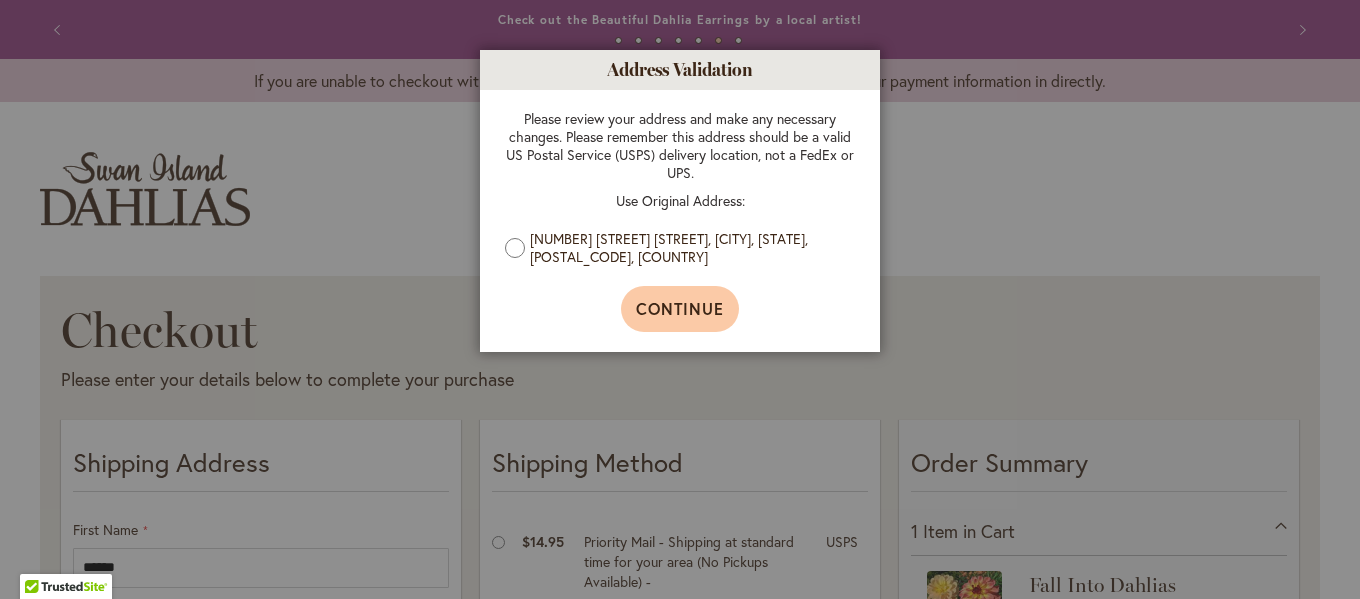 click on "Continue" at bounding box center [680, 308] 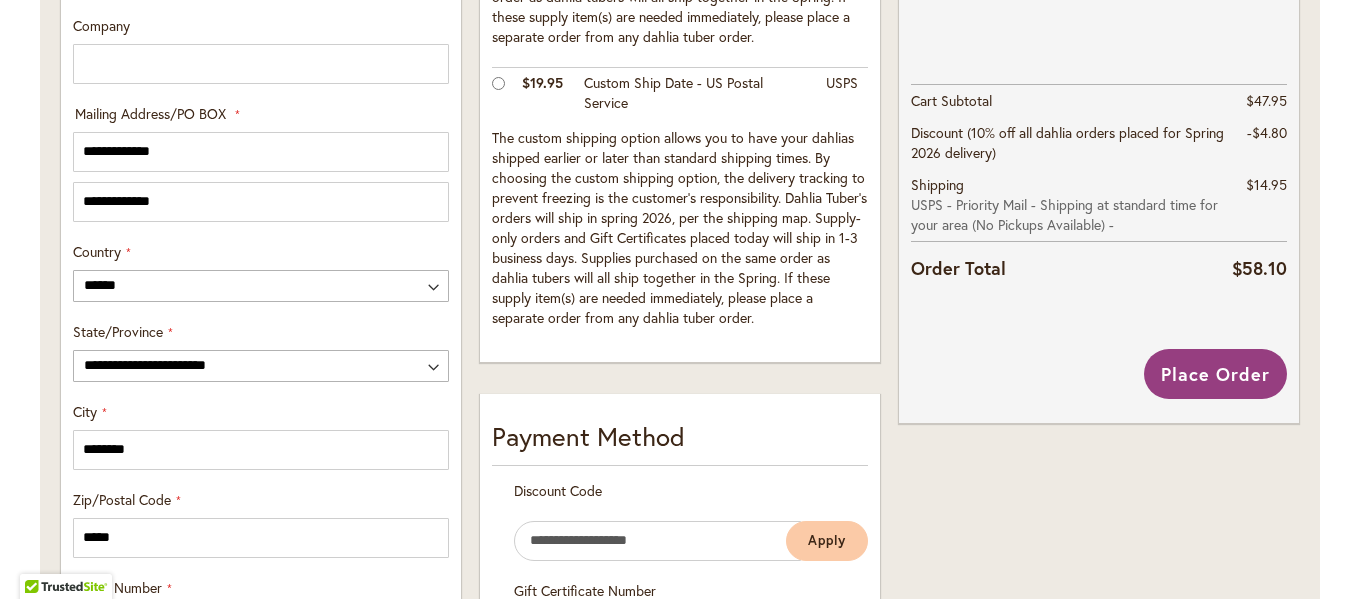 scroll, scrollTop: 733, scrollLeft: 0, axis: vertical 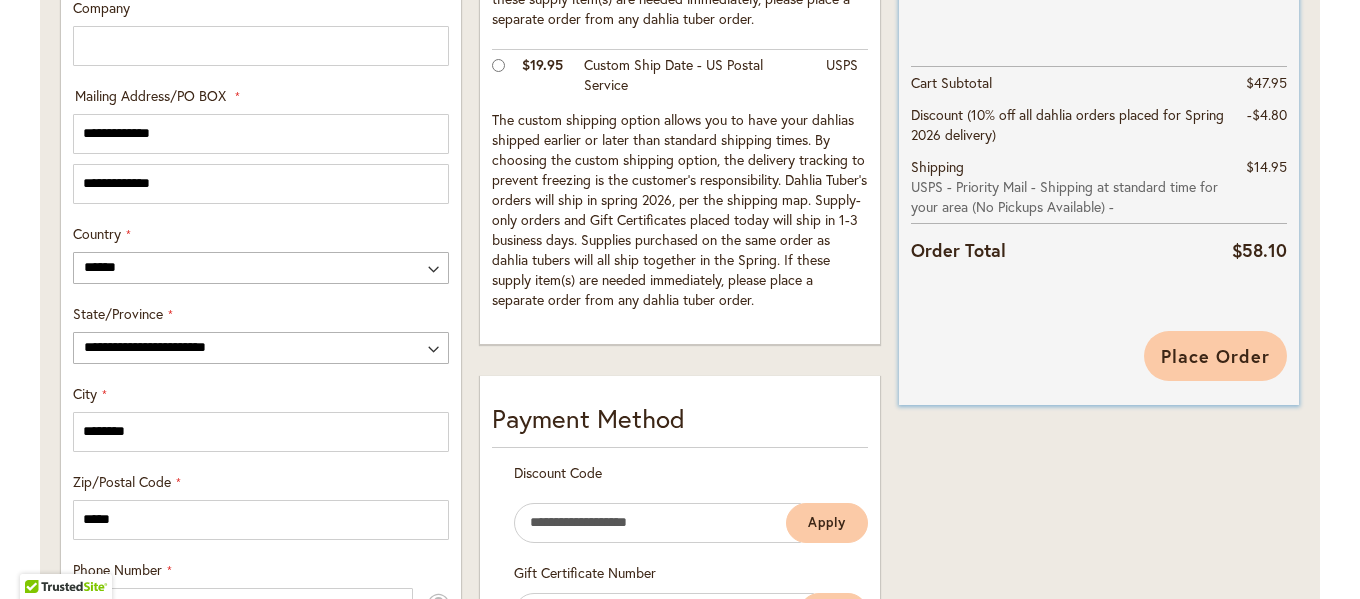 click on "Place Order" at bounding box center [1215, 356] 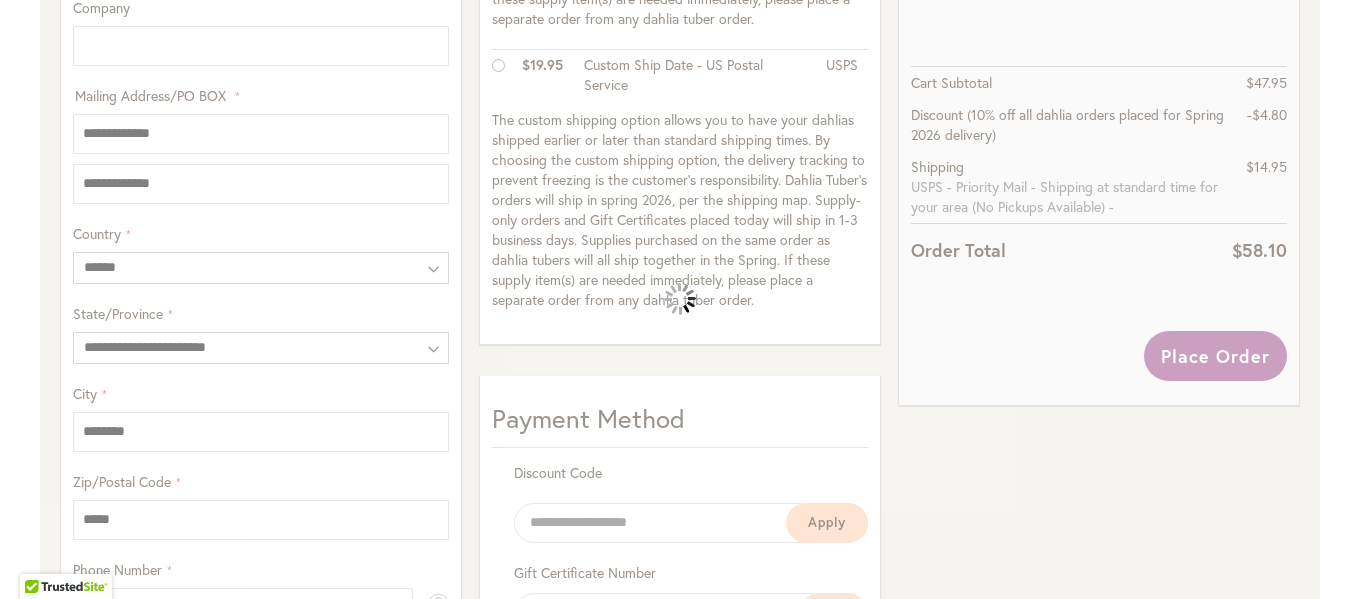 scroll, scrollTop: 1640, scrollLeft: 0, axis: vertical 